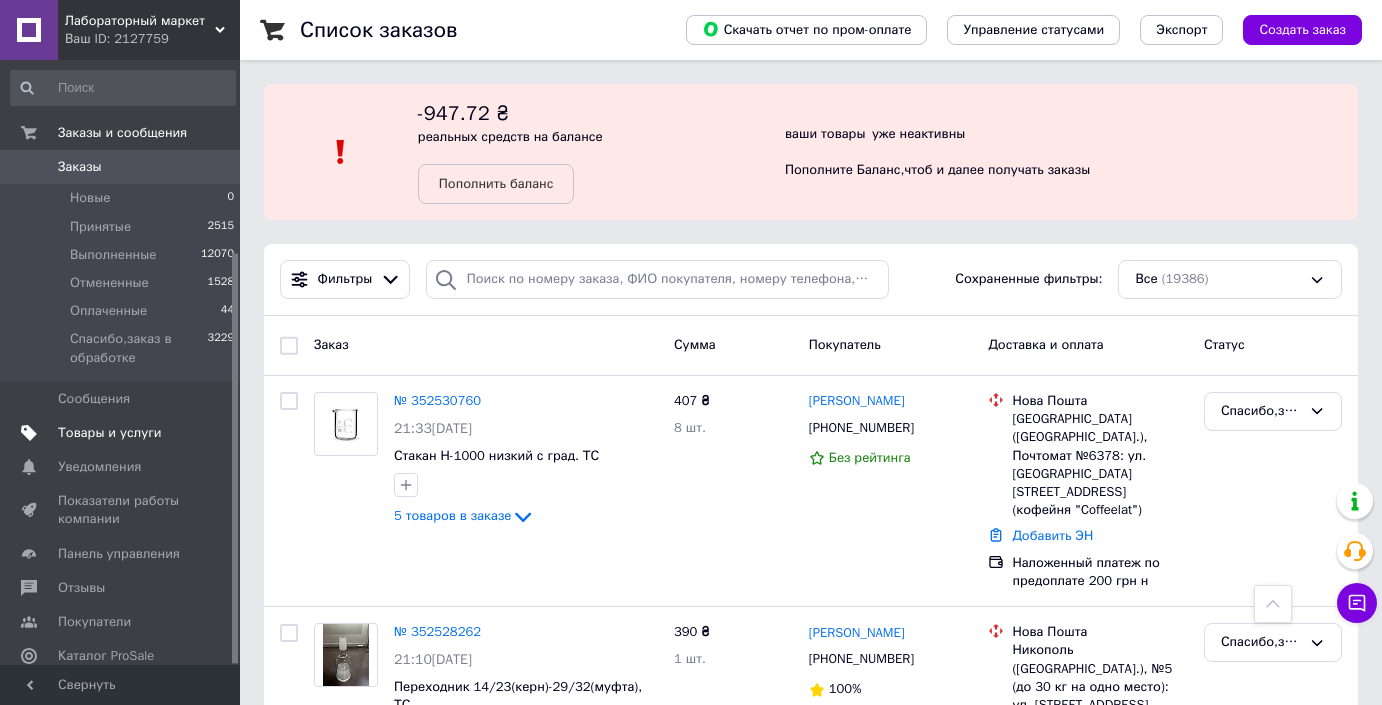 scroll, scrollTop: 1454, scrollLeft: 0, axis: vertical 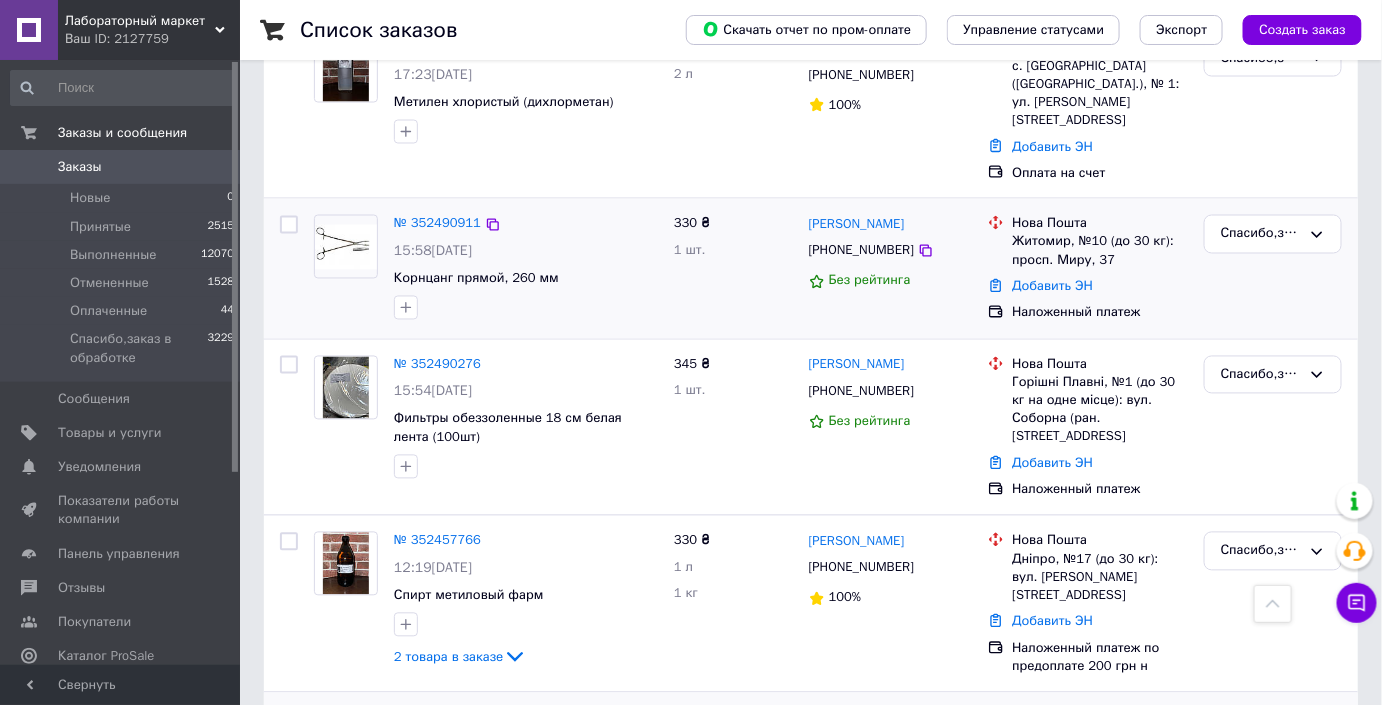 drag, startPoint x: 138, startPoint y: 148, endPoint x: 347, endPoint y: 175, distance: 210.7368 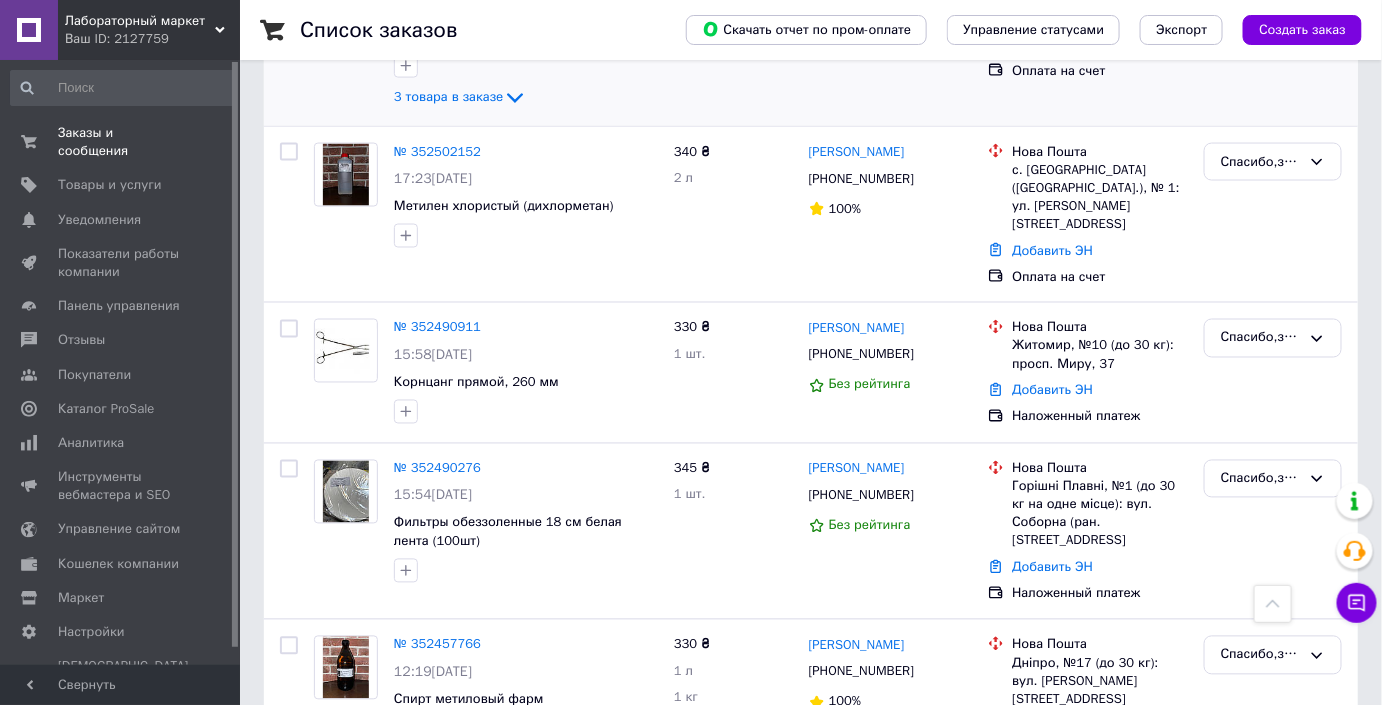 scroll, scrollTop: 818, scrollLeft: 0, axis: vertical 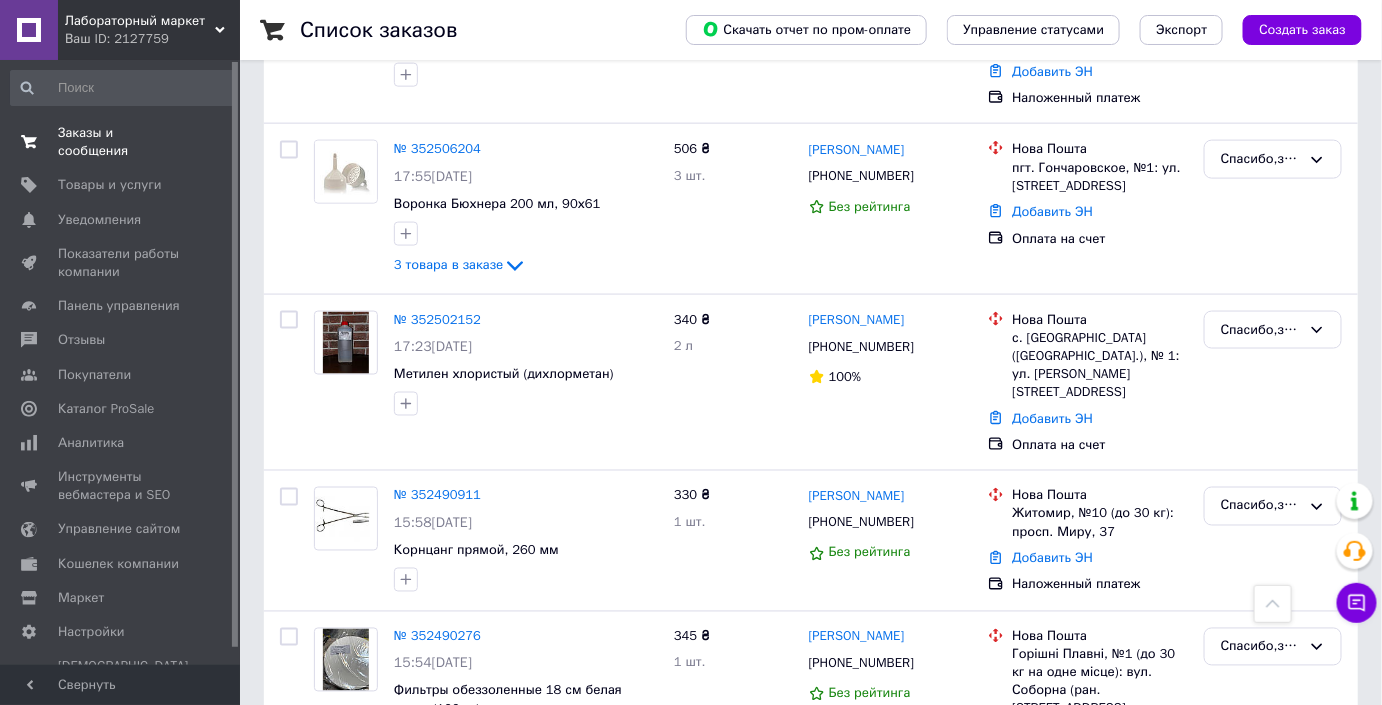 click on "Заказы и сообщения 0 0" at bounding box center [123, 142] 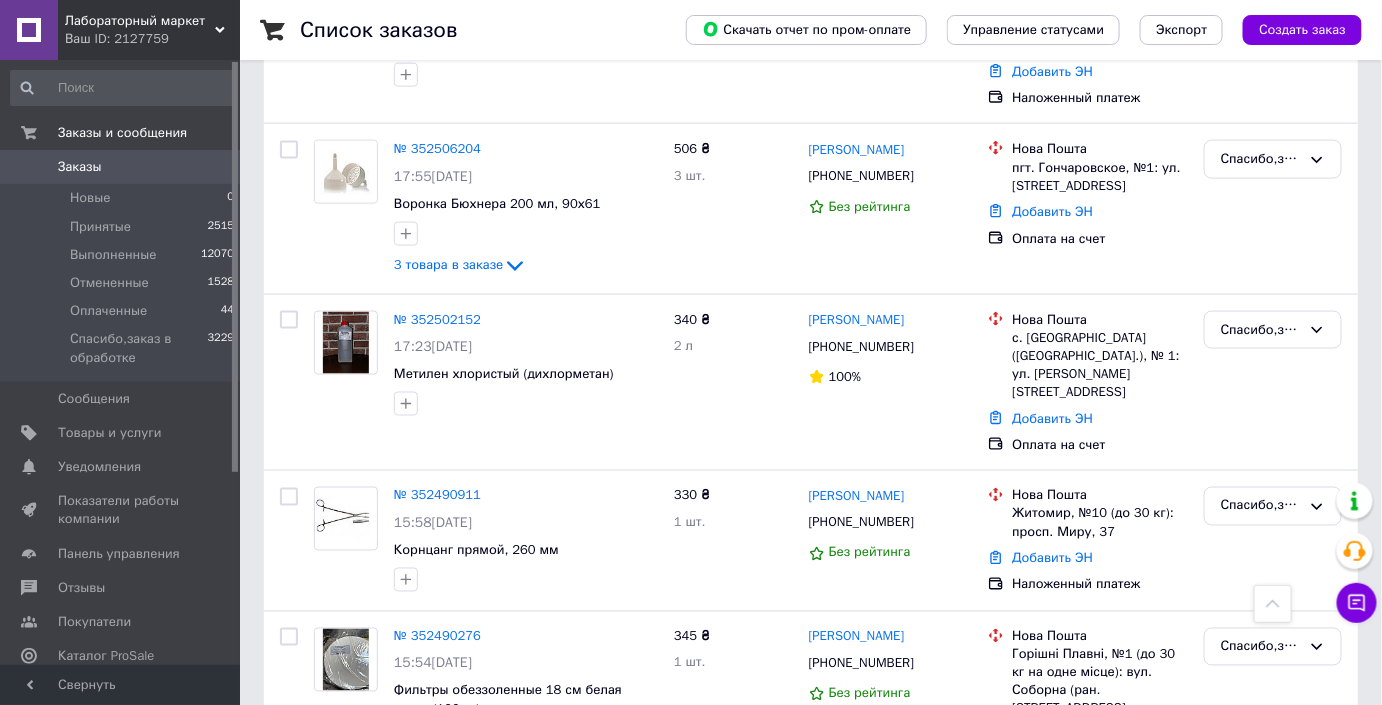 click on "Заказы" at bounding box center [121, 167] 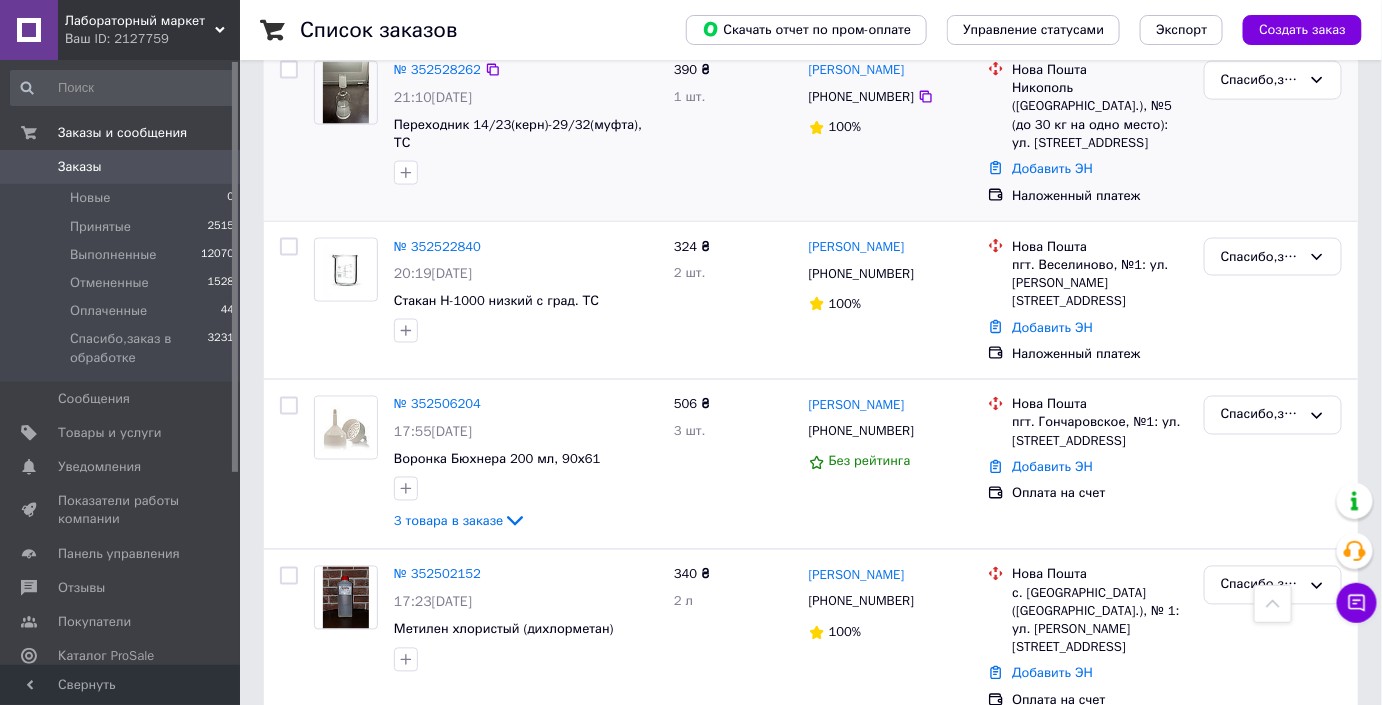 scroll, scrollTop: 454, scrollLeft: 0, axis: vertical 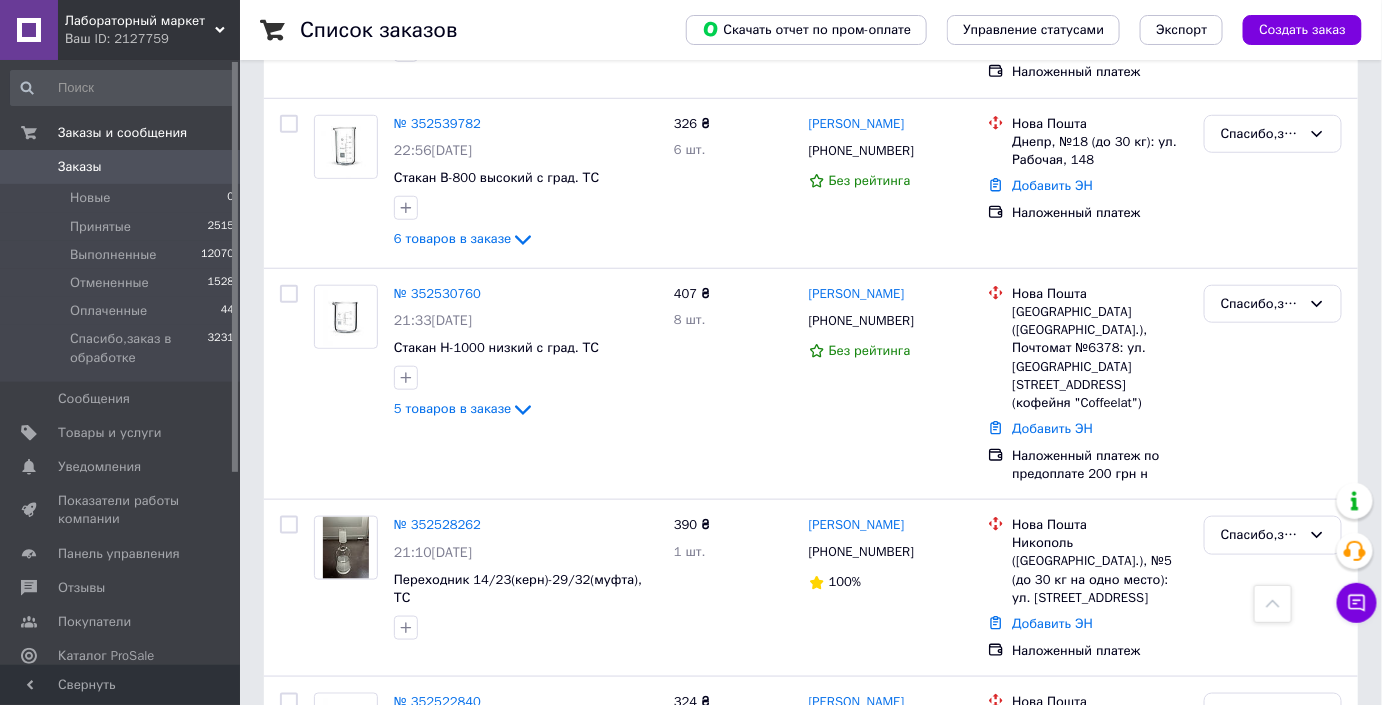 click on "Заказы" at bounding box center (80, 167) 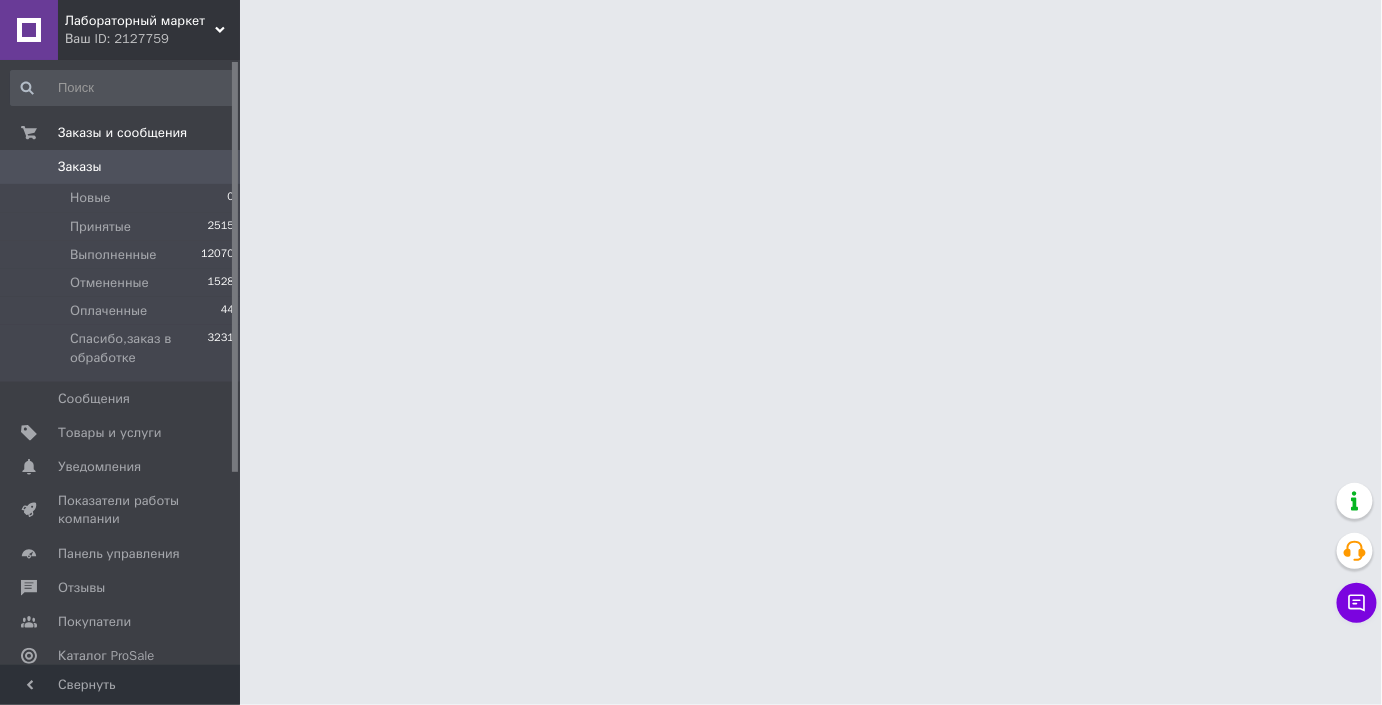 scroll, scrollTop: 0, scrollLeft: 0, axis: both 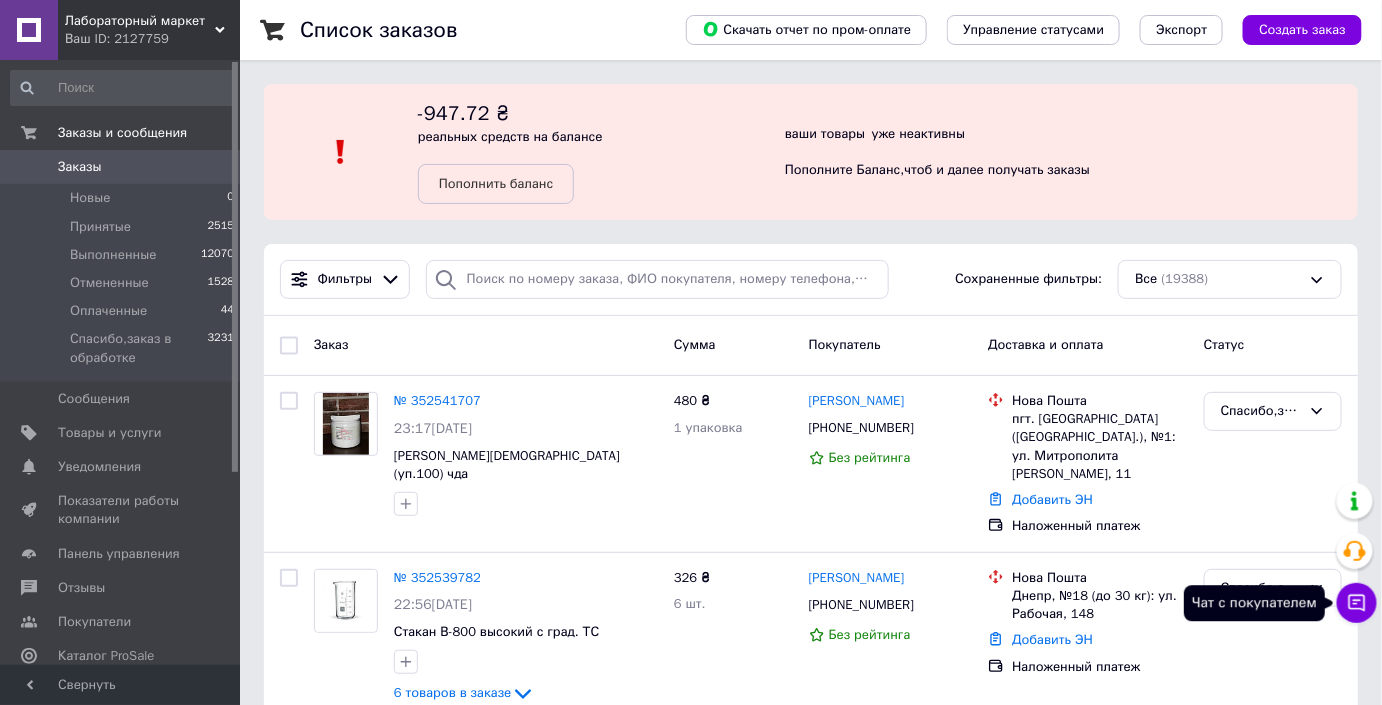 click on "Чат с покупателем" at bounding box center [1357, 603] 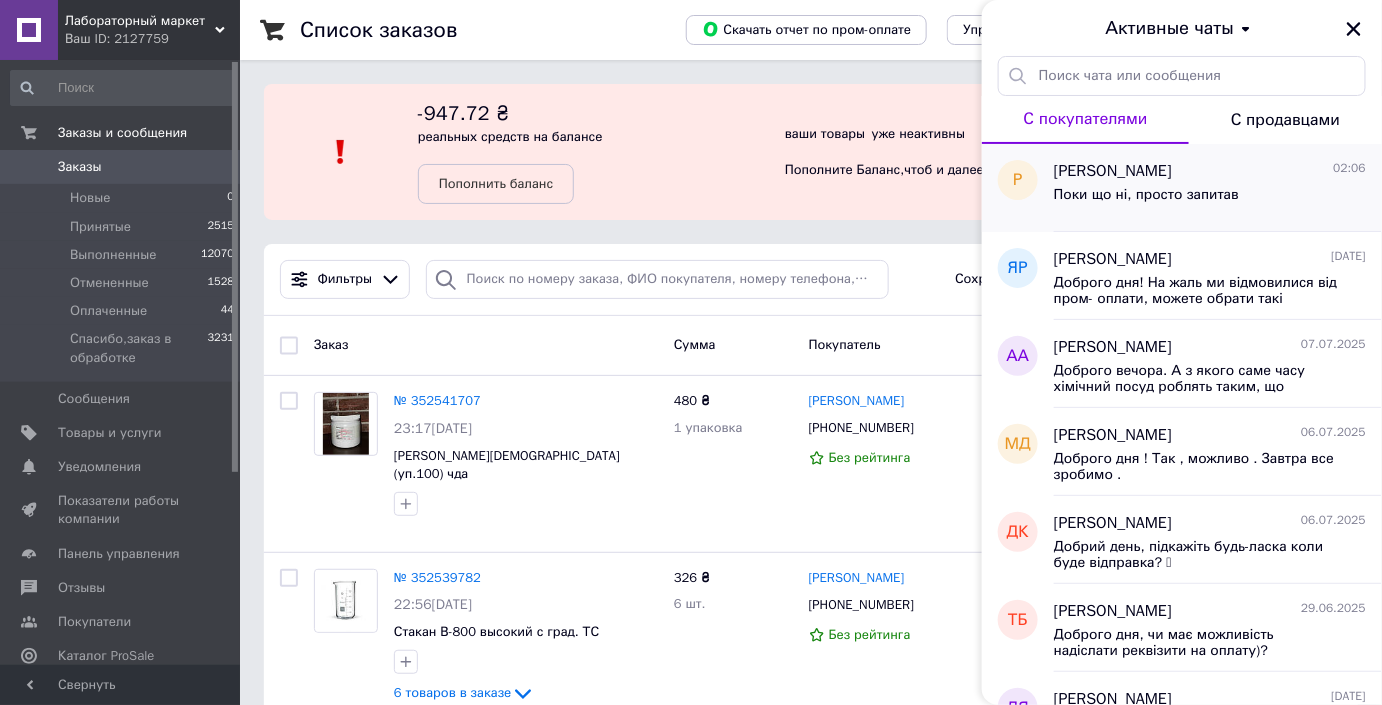 click on "Поки що ні, просто запитав" at bounding box center (1146, 195) 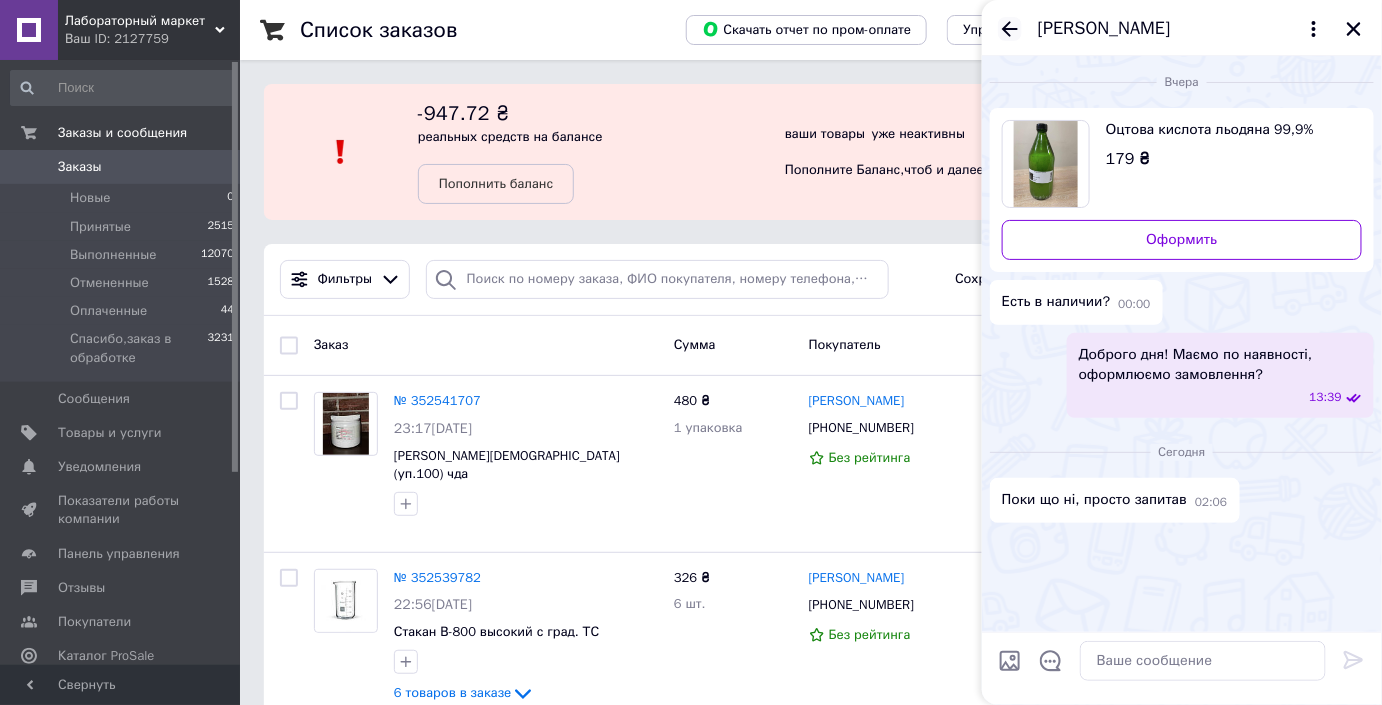 click 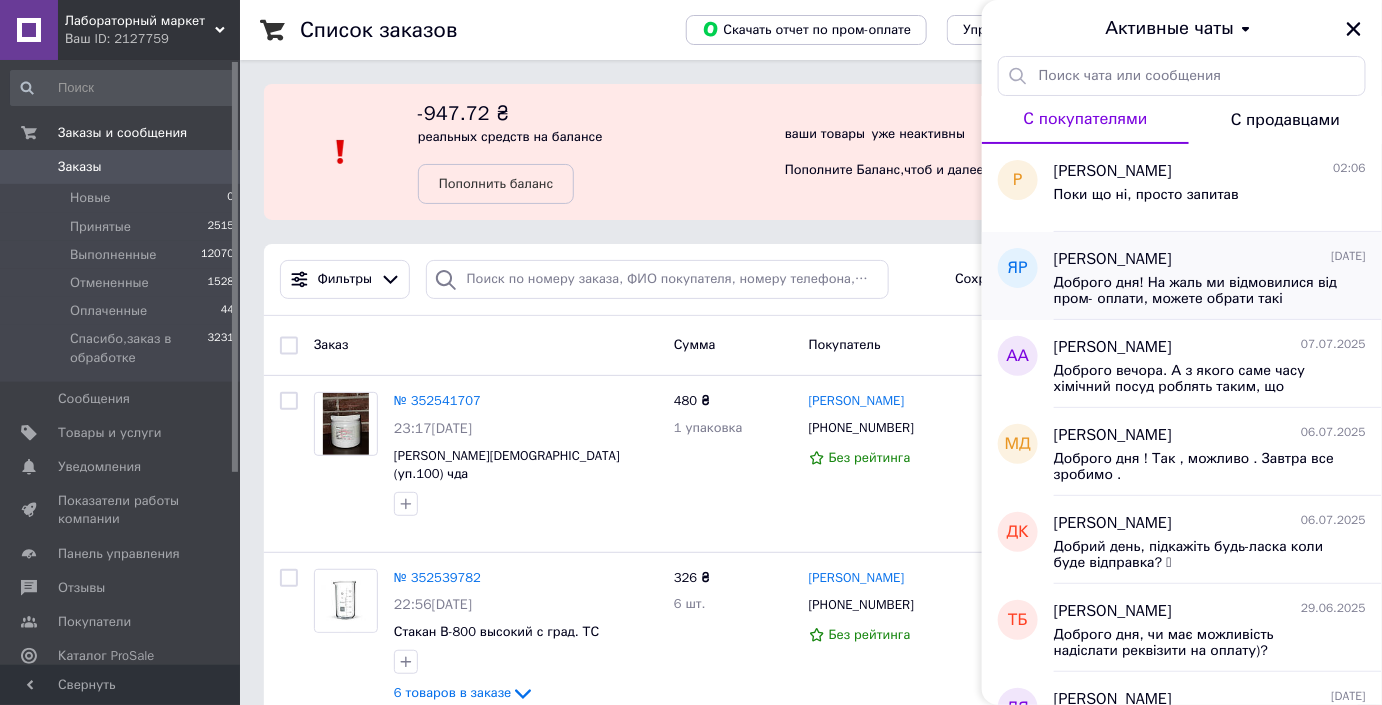 click on "Доброго дня! На жаль ми відмовилися від пром- оплати, можете обрати такі варіанти:
1. Предоплата на ФОП 150 грн, залишок -накладеним платежем
2. Оплата на карту ФоП або по іBAN
Зазвичай повністю накладним платіжем не відправляємо, але можемо в вашому випадку зробити виключення.
Щось підходить для вас?" at bounding box center (1196, 291) 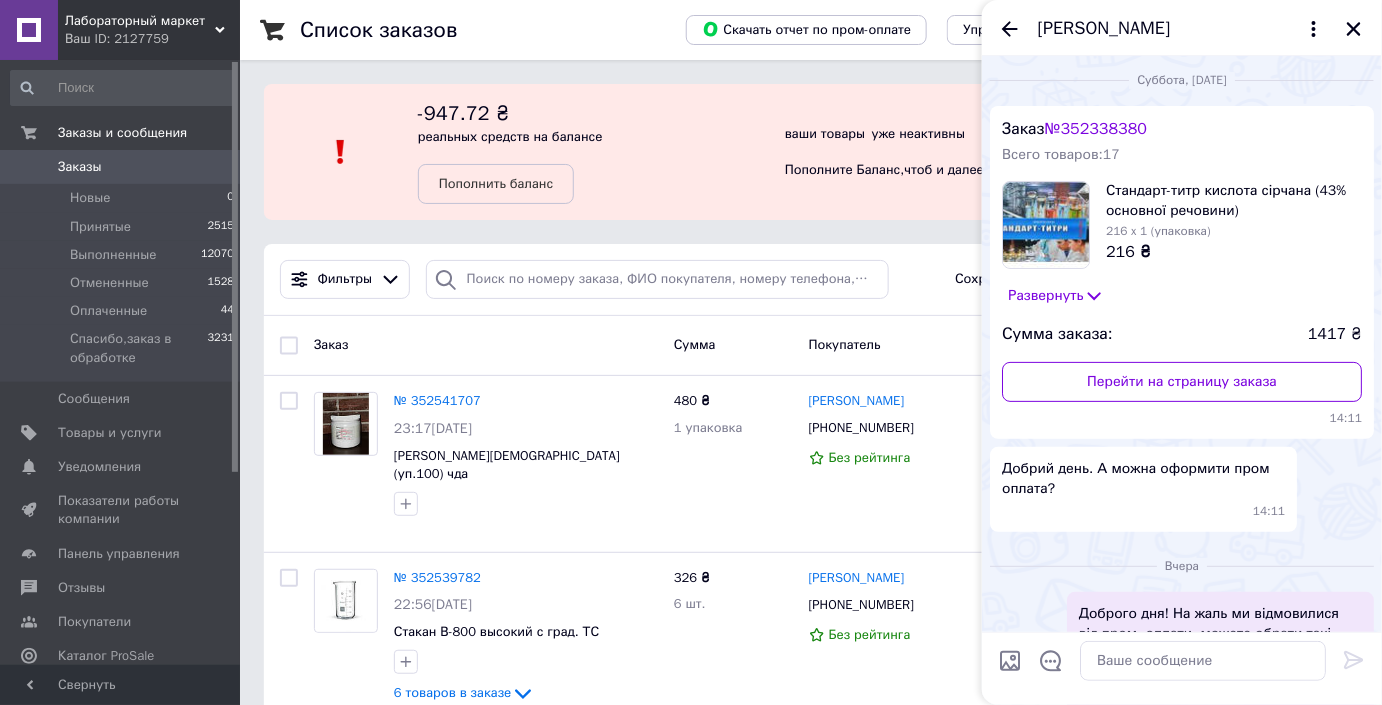 scroll, scrollTop: 0, scrollLeft: 0, axis: both 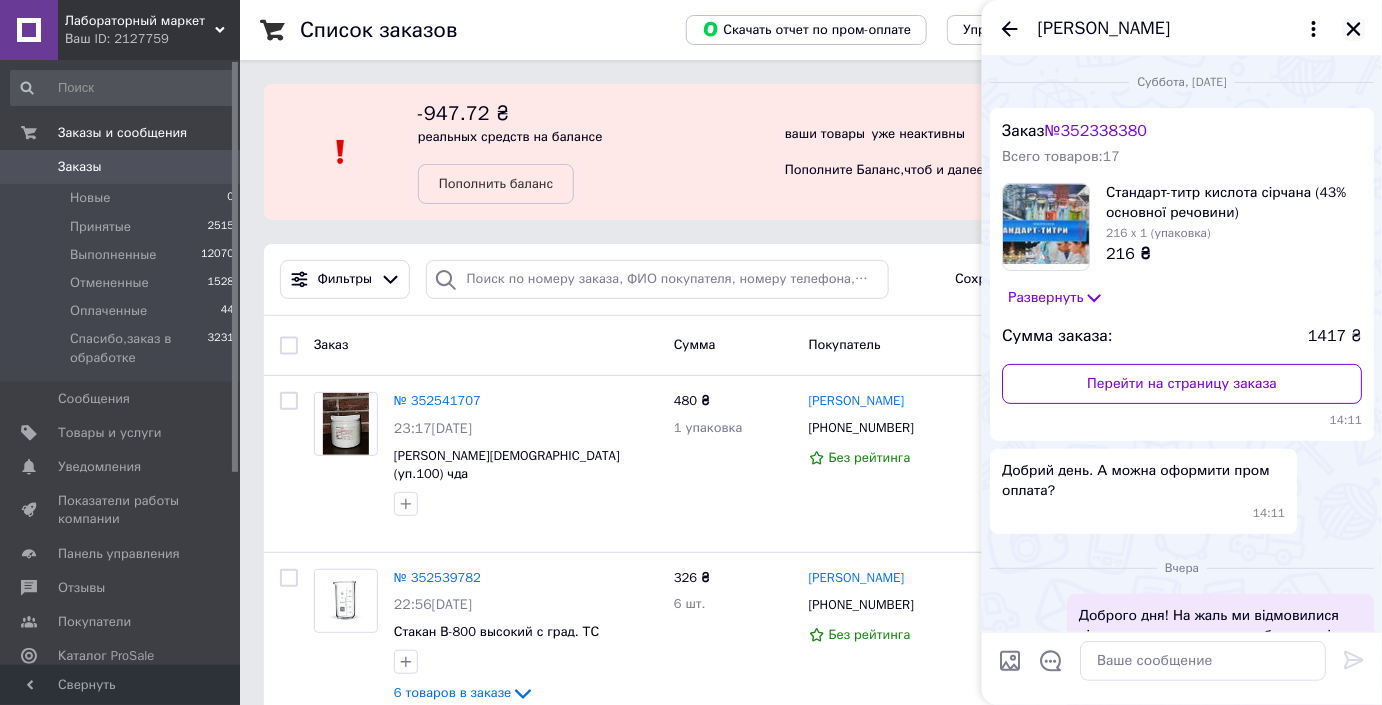 click 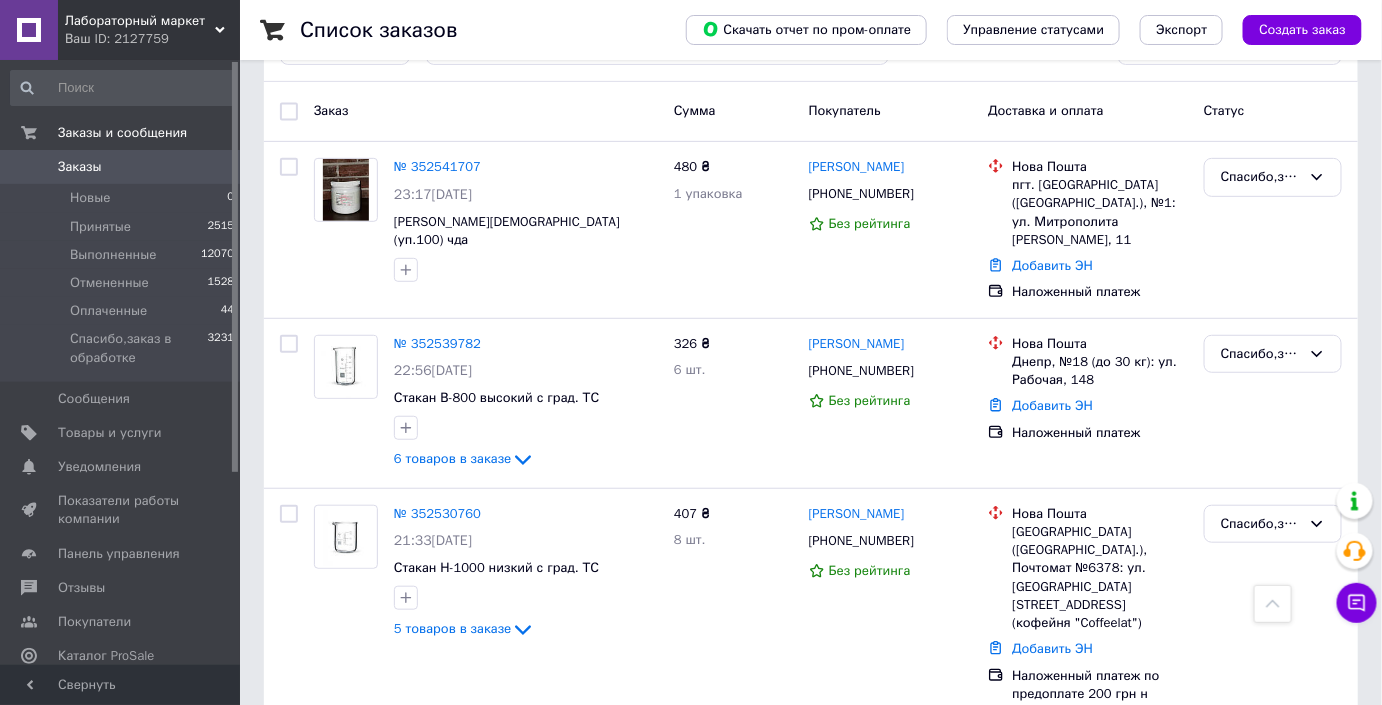 scroll, scrollTop: 0, scrollLeft: 0, axis: both 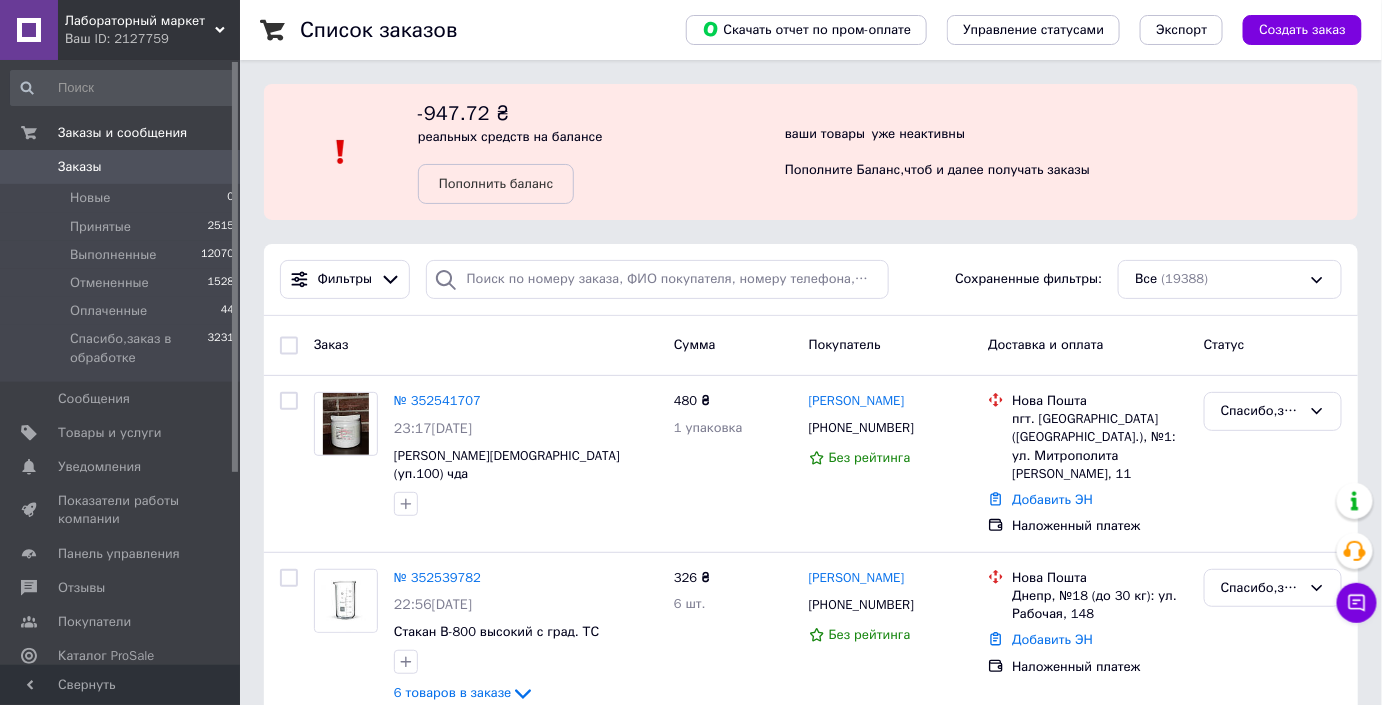 click on "Ваш ID: 2127759" at bounding box center (152, 39) 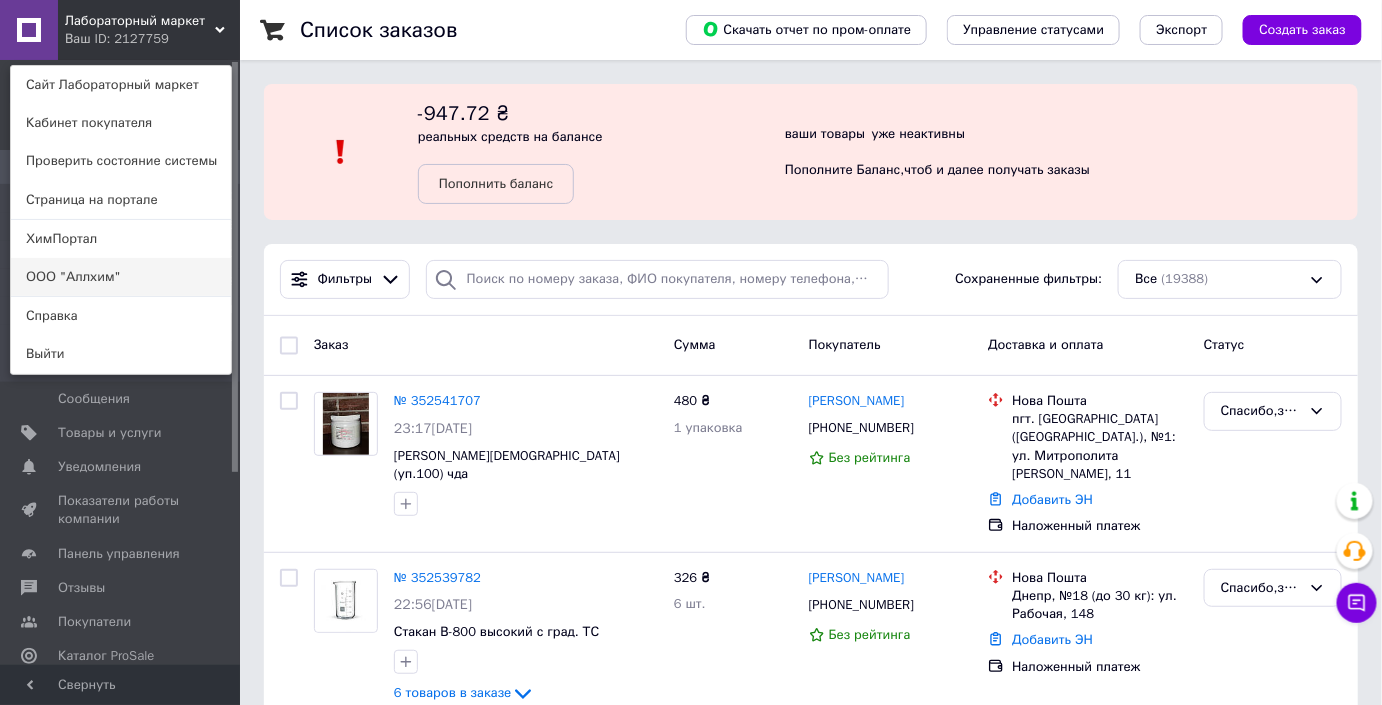 click on "ООО "Аллхим"" at bounding box center [121, 277] 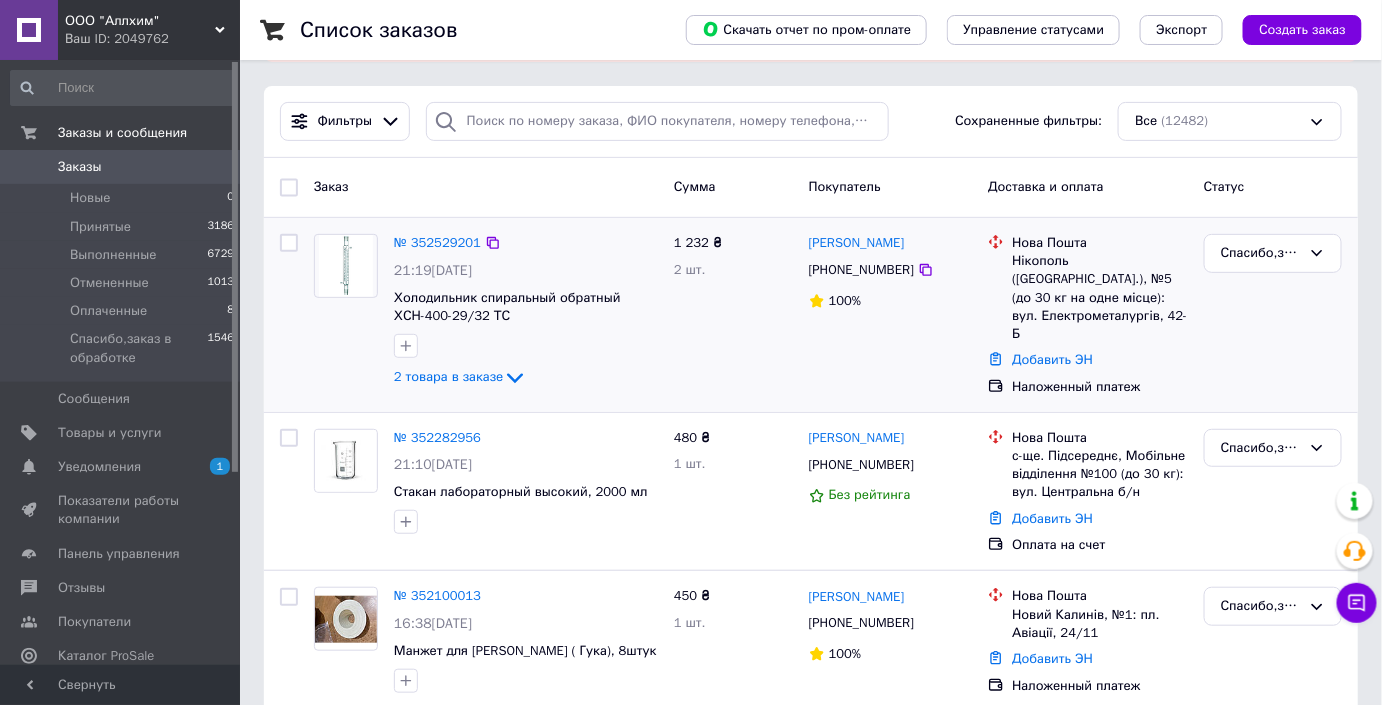 scroll, scrollTop: 181, scrollLeft: 0, axis: vertical 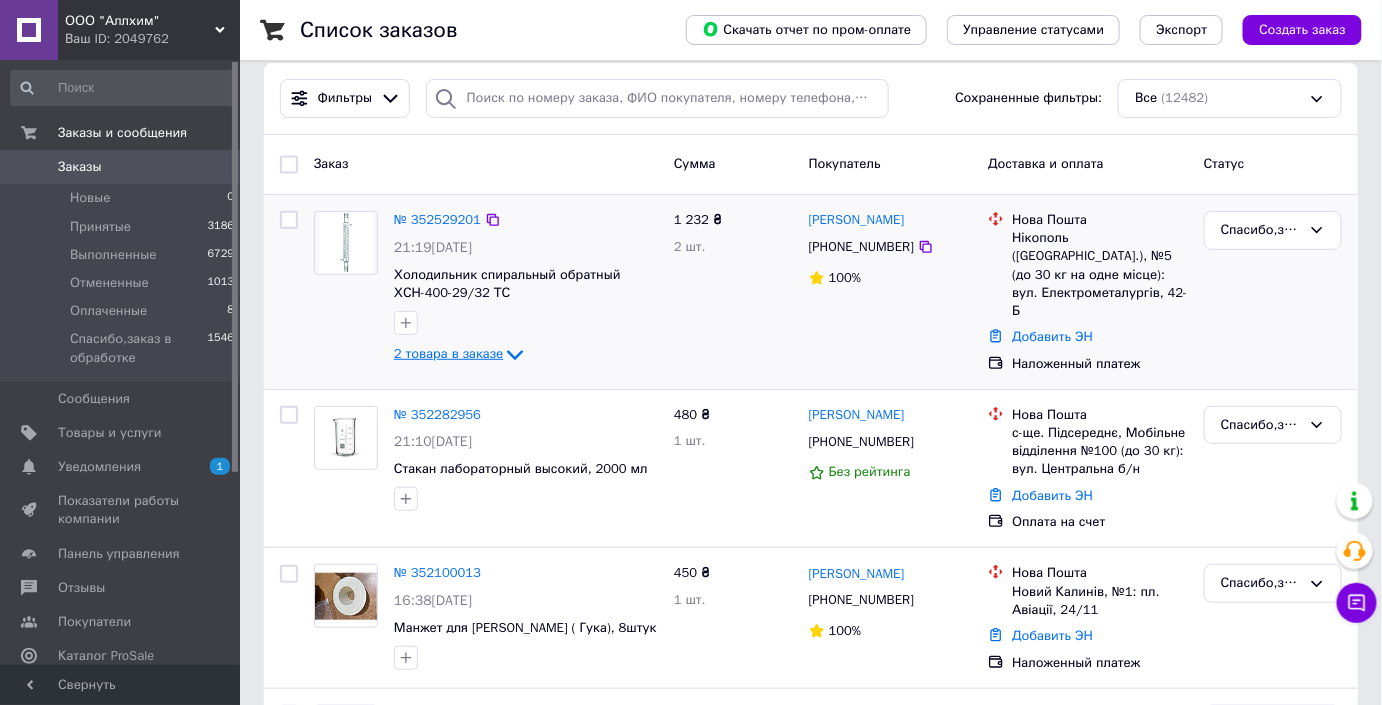 click on "2 товара в заказе" at bounding box center (448, 353) 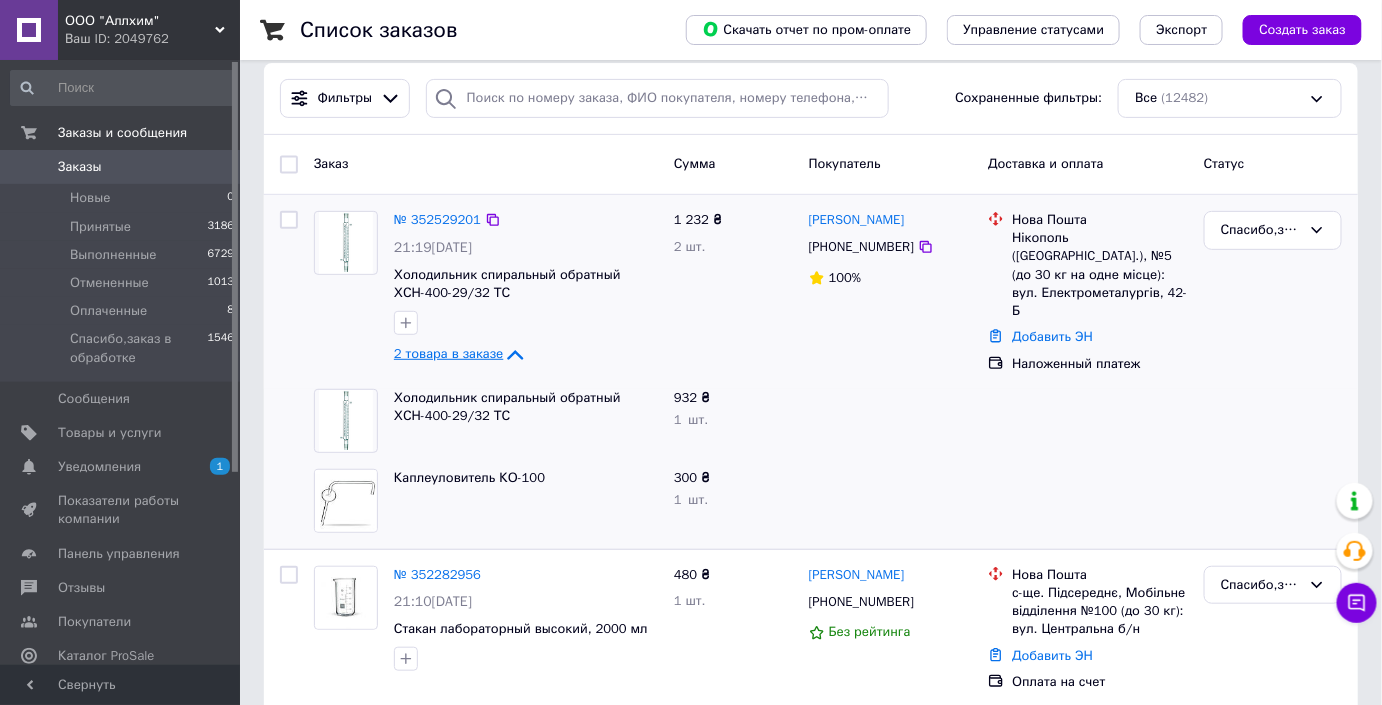 click on "2 товара в заказе" at bounding box center [448, 353] 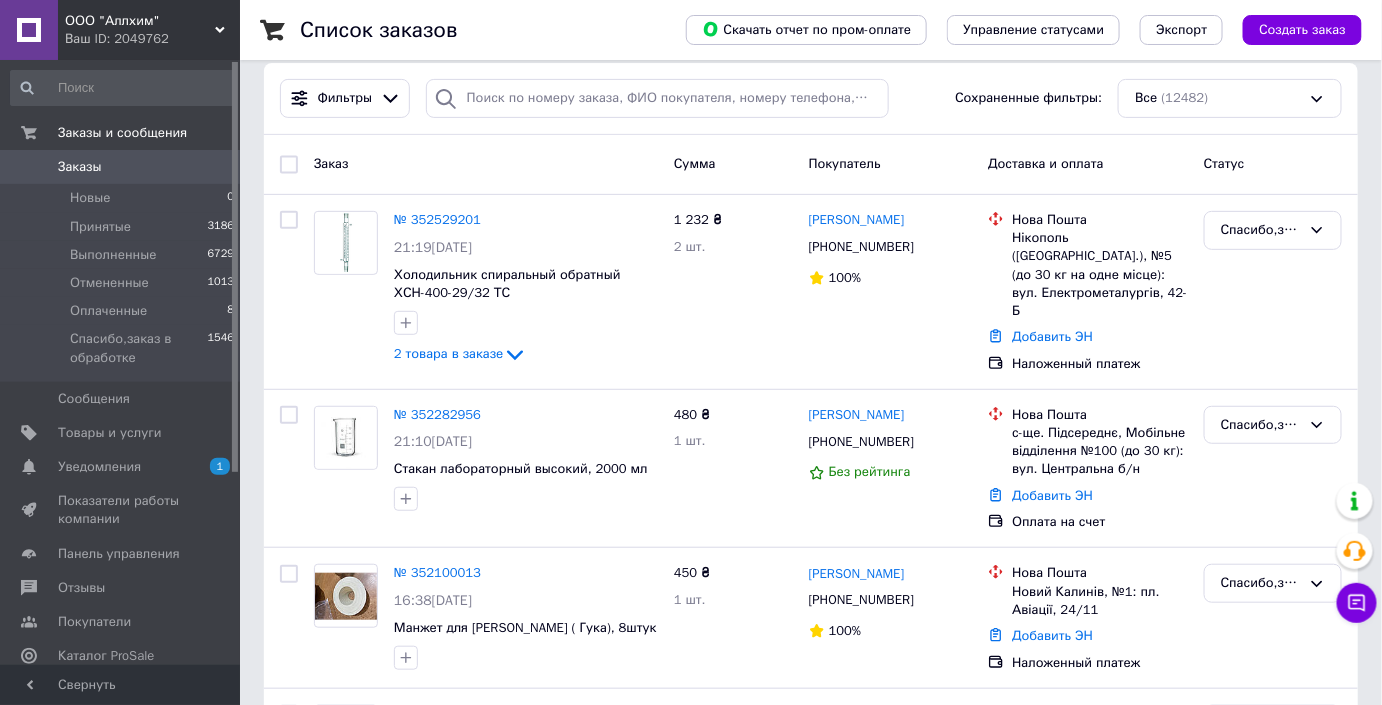 click on "Заказы" at bounding box center [80, 167] 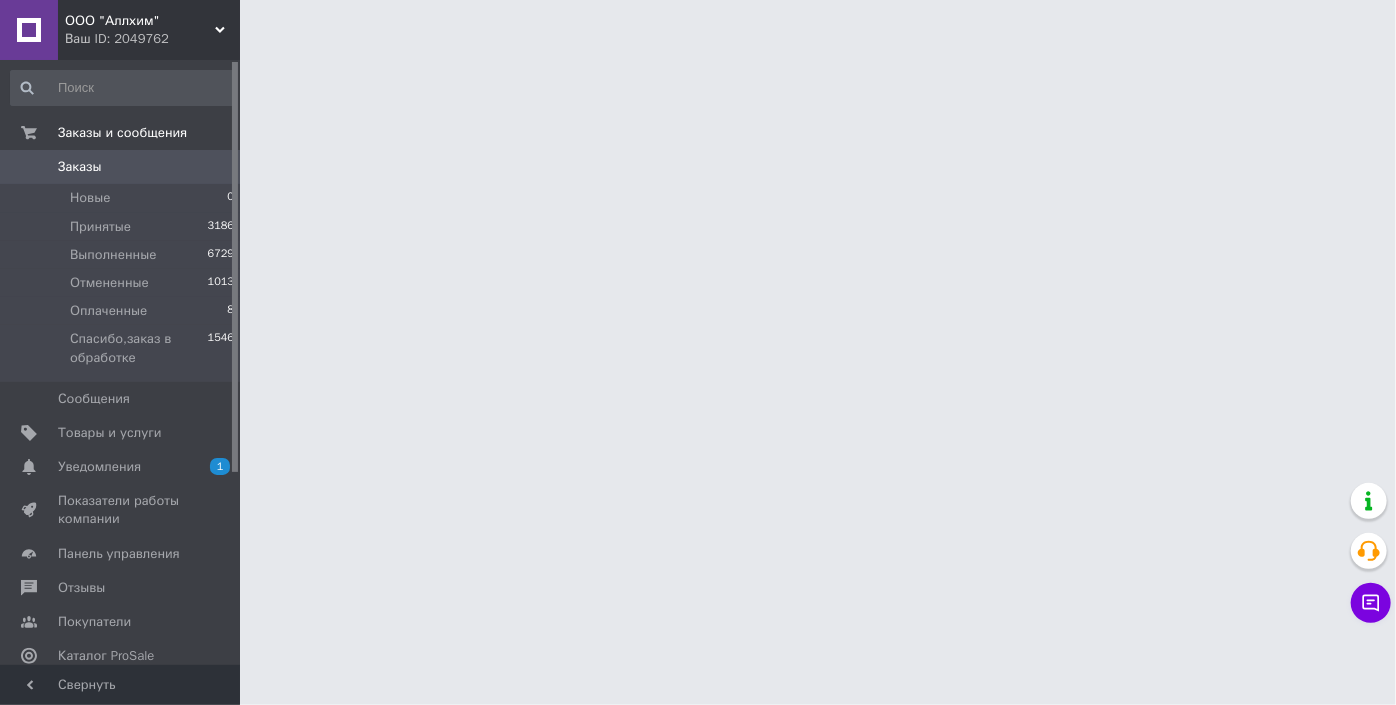 click on "ООО "Аллхим"" at bounding box center [140, 21] 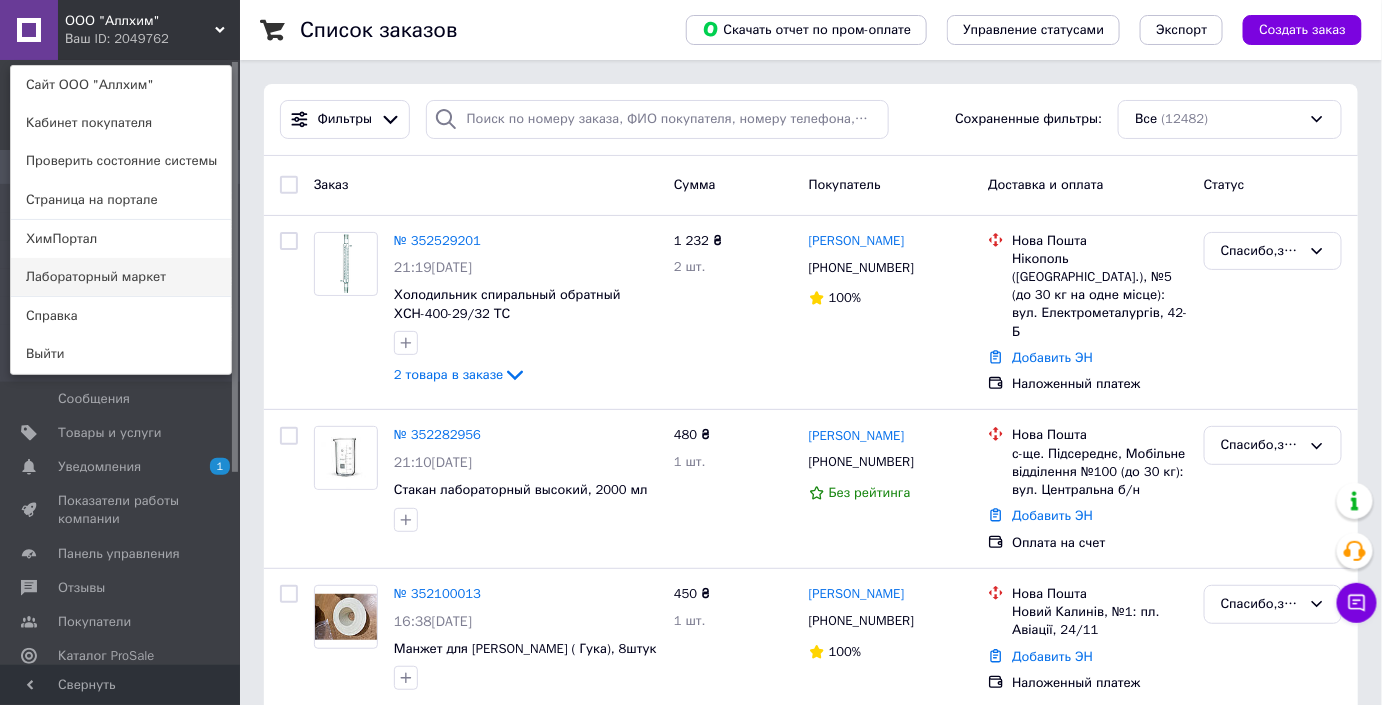 click on "Лабораторный маркет" at bounding box center (121, 277) 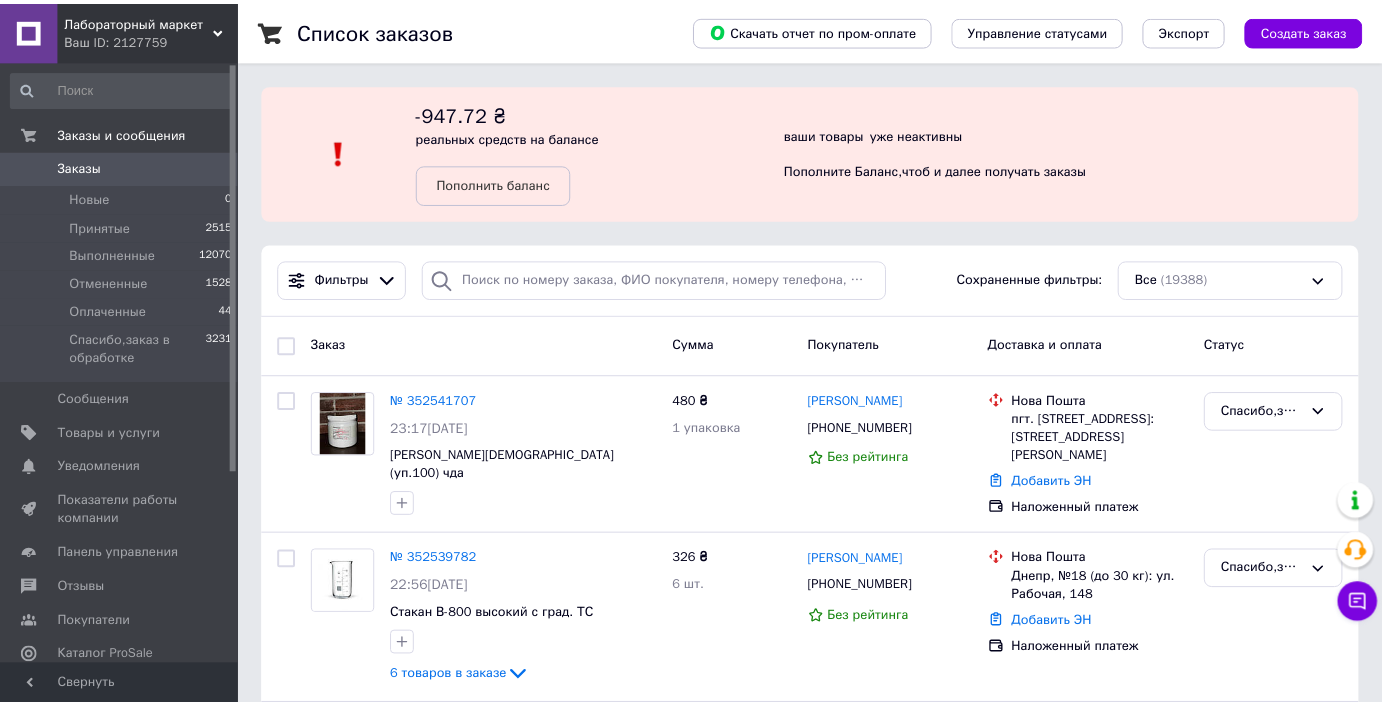 scroll, scrollTop: 0, scrollLeft: 0, axis: both 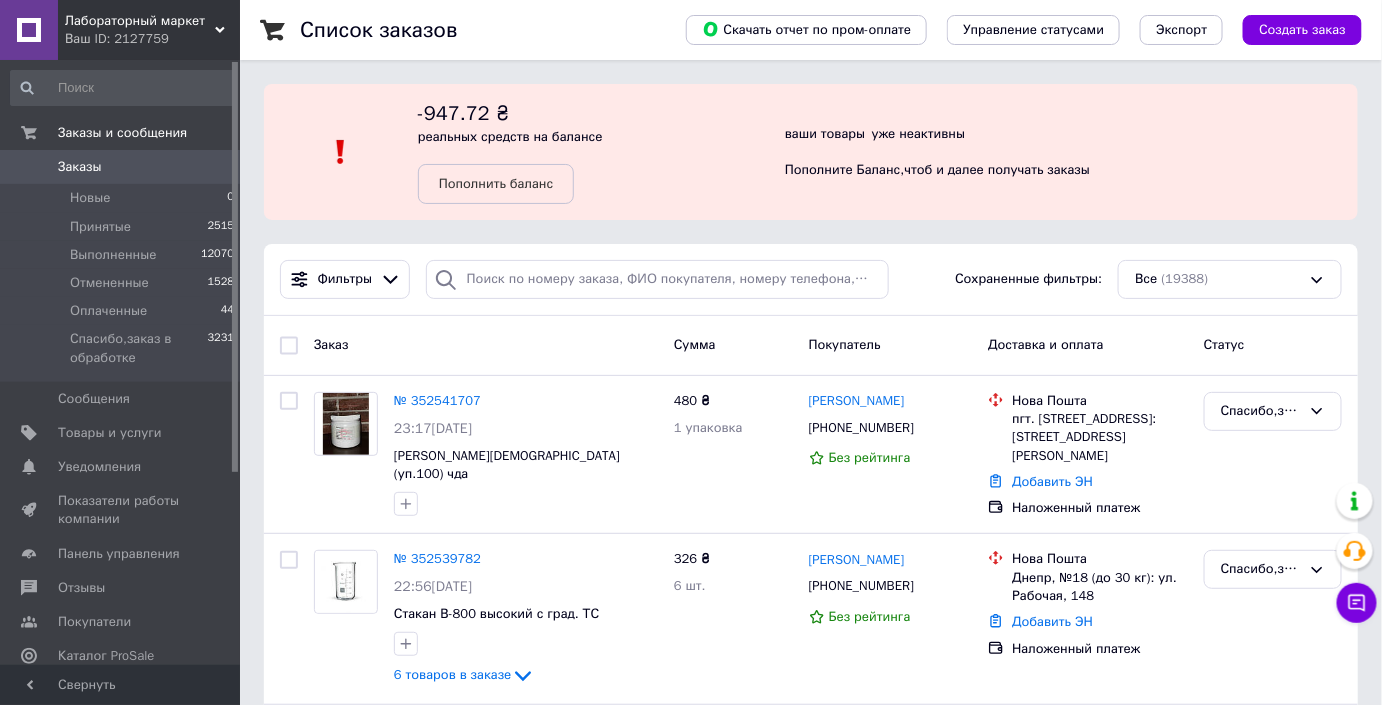 click at bounding box center [29, 167] 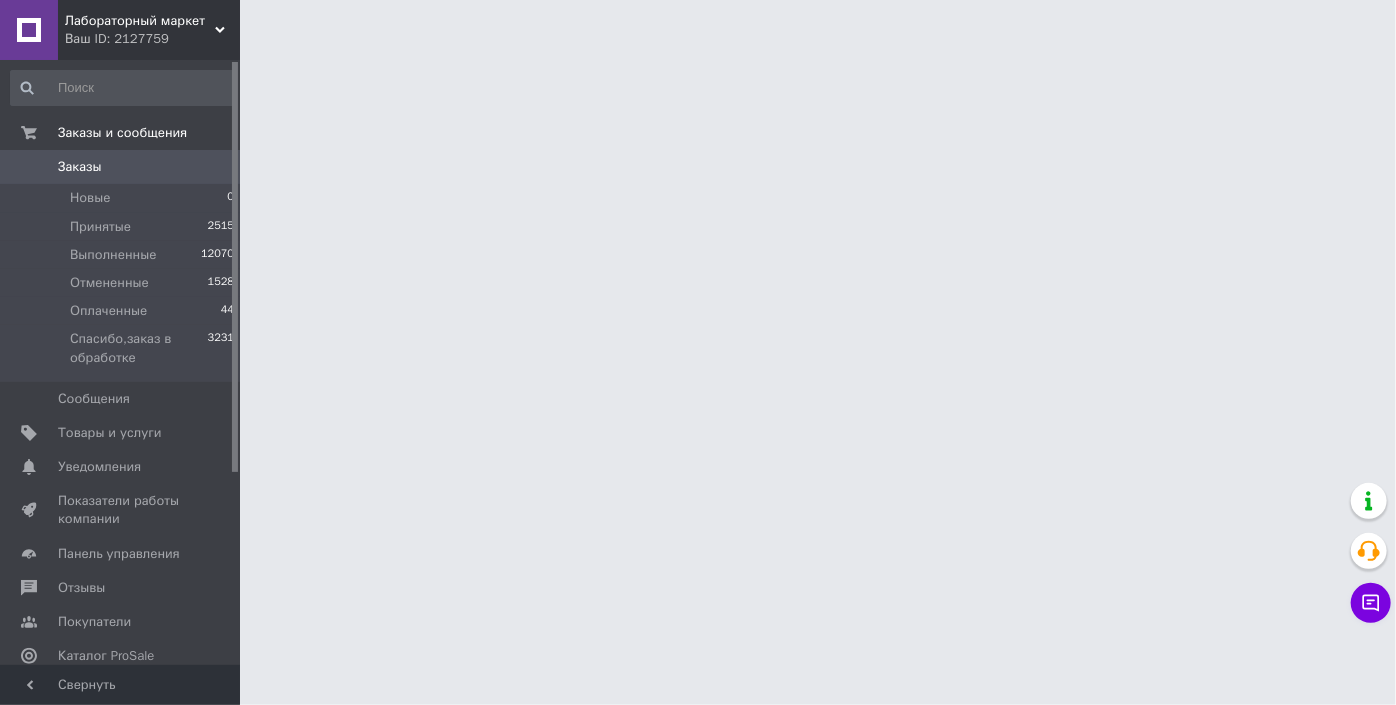 click on "Лабораторный маркет" at bounding box center [140, 21] 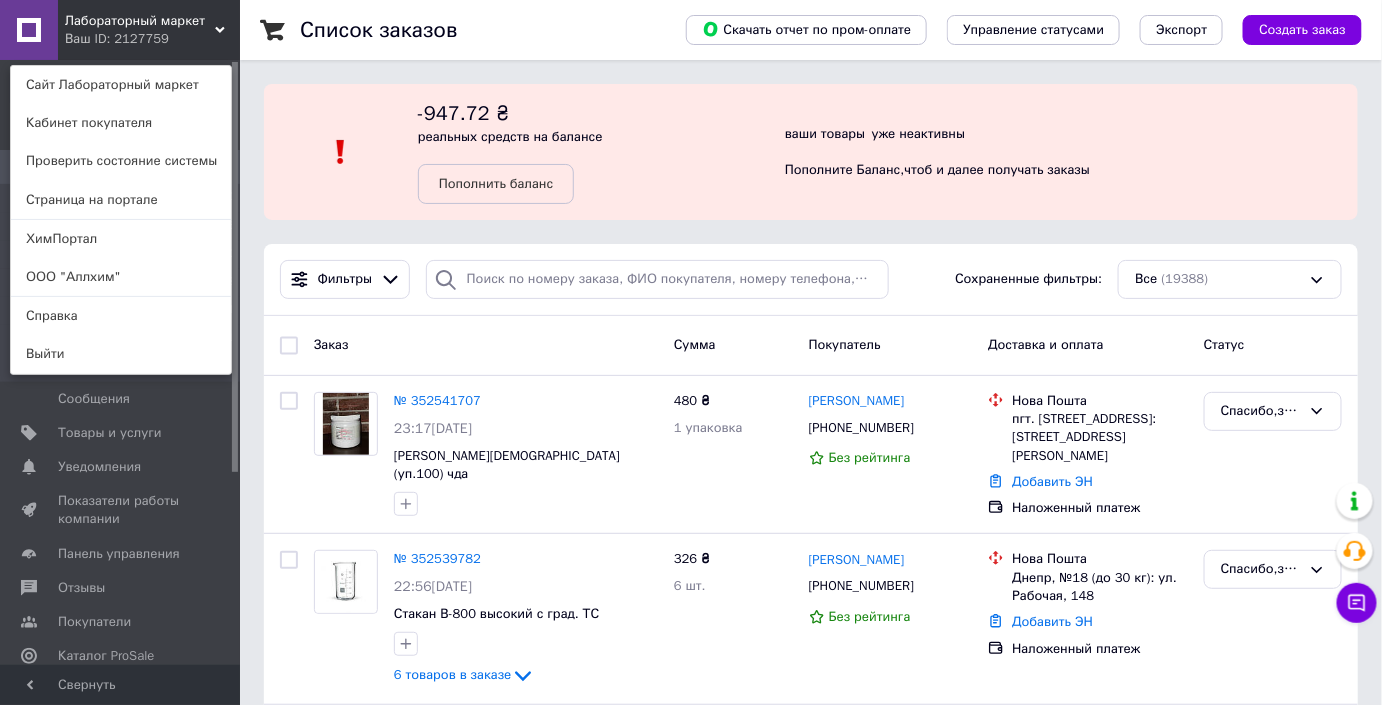 drag, startPoint x: 210, startPoint y: 32, endPoint x: 180, endPoint y: 158, distance: 129.5222 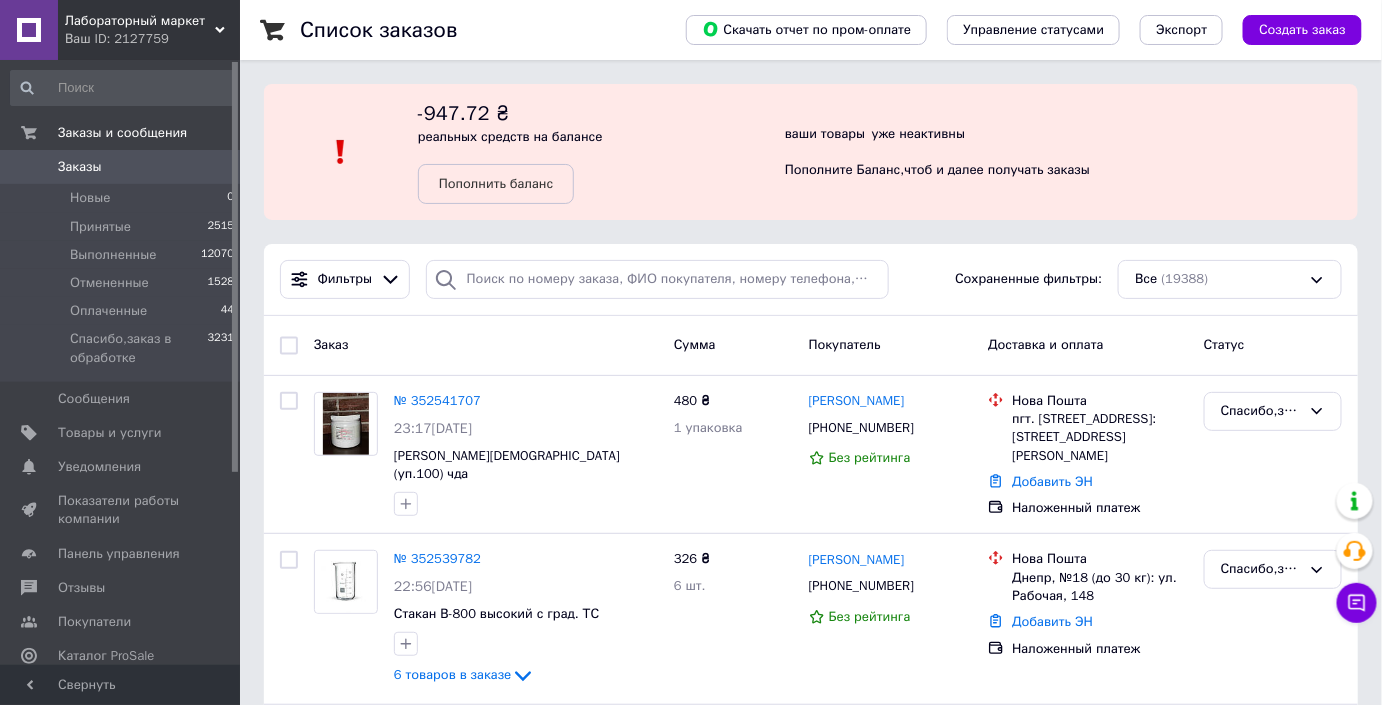 click on "Заказы" at bounding box center (121, 167) 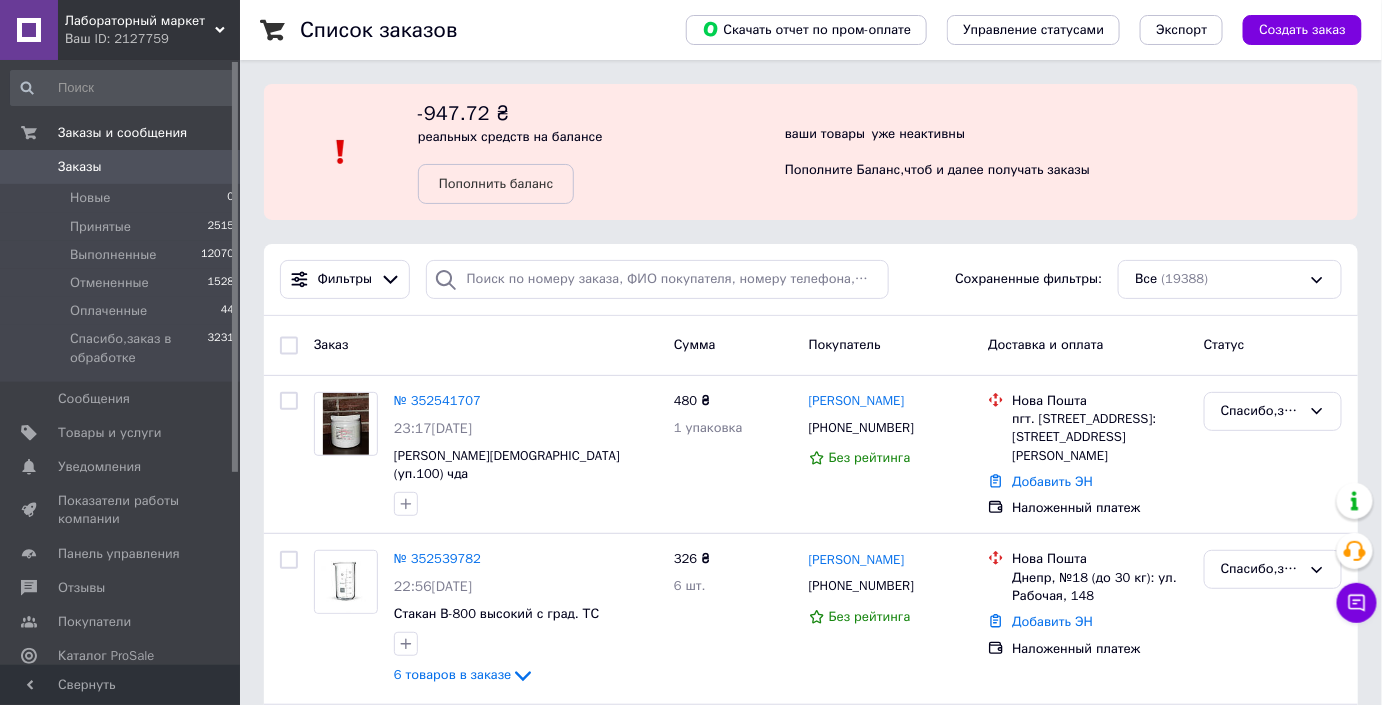 click on "Заказы 0" at bounding box center (123, 167) 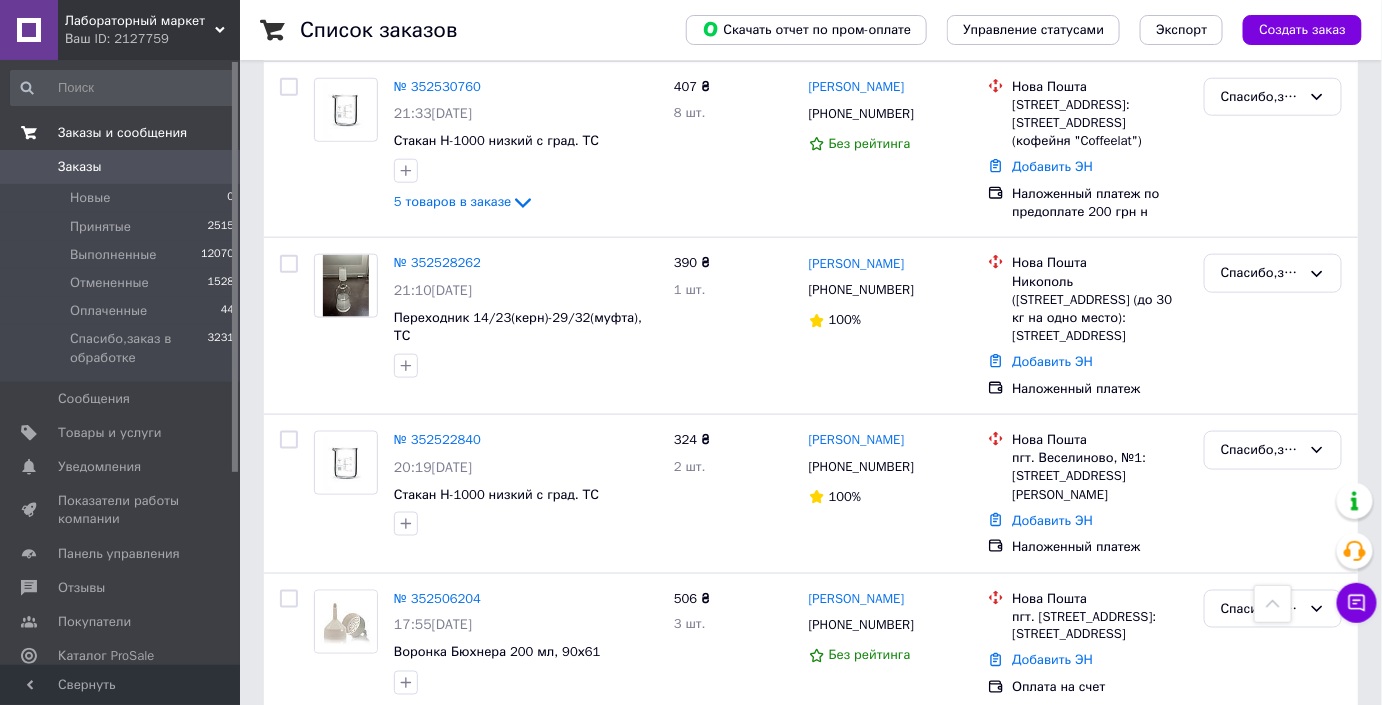 scroll, scrollTop: 636, scrollLeft: 0, axis: vertical 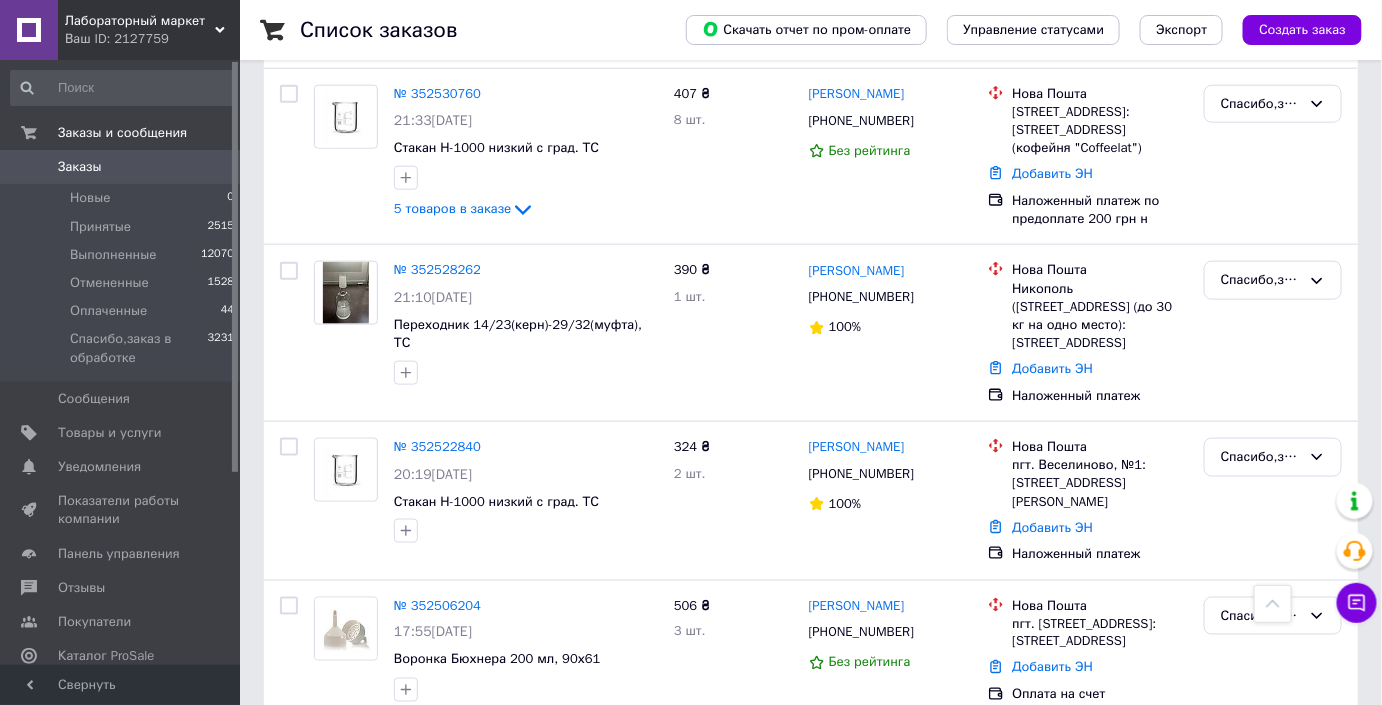 click on "Ваш ID: 2127759" at bounding box center (152, 39) 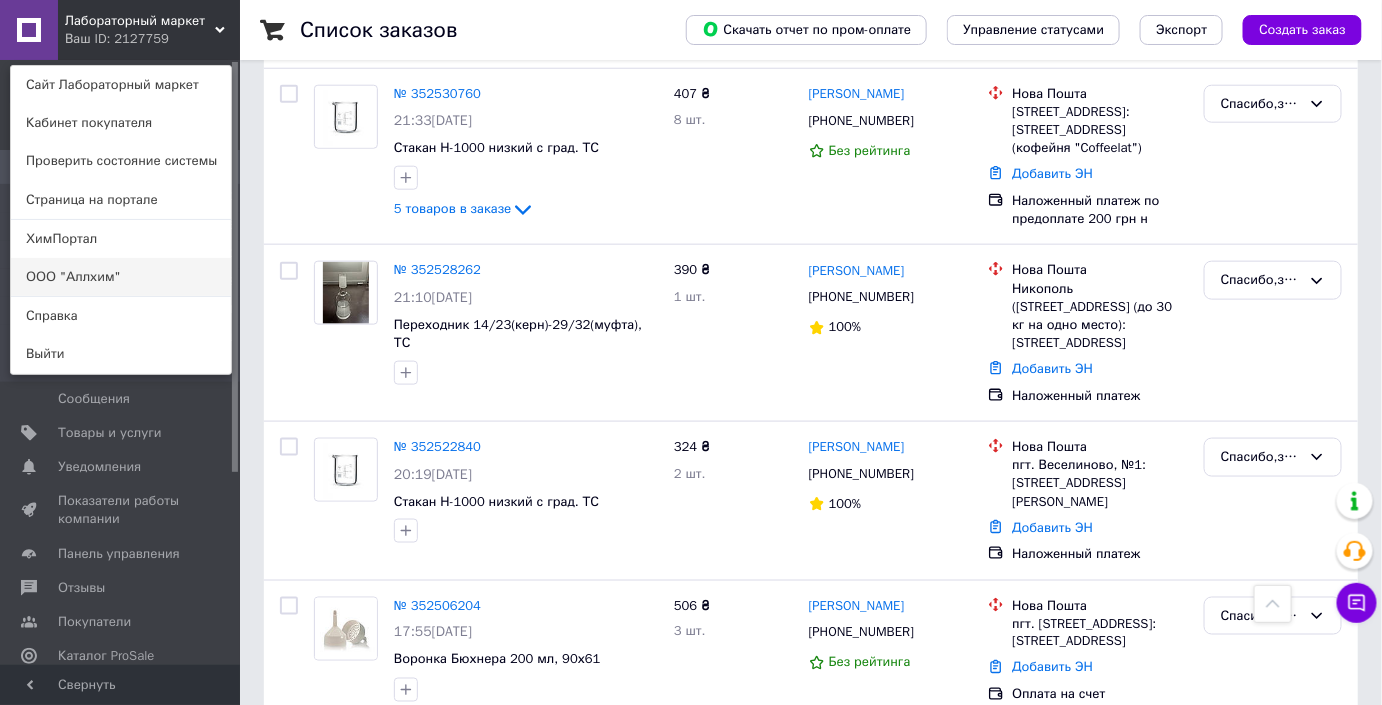 click on "ООО "Аллхим"" at bounding box center (121, 277) 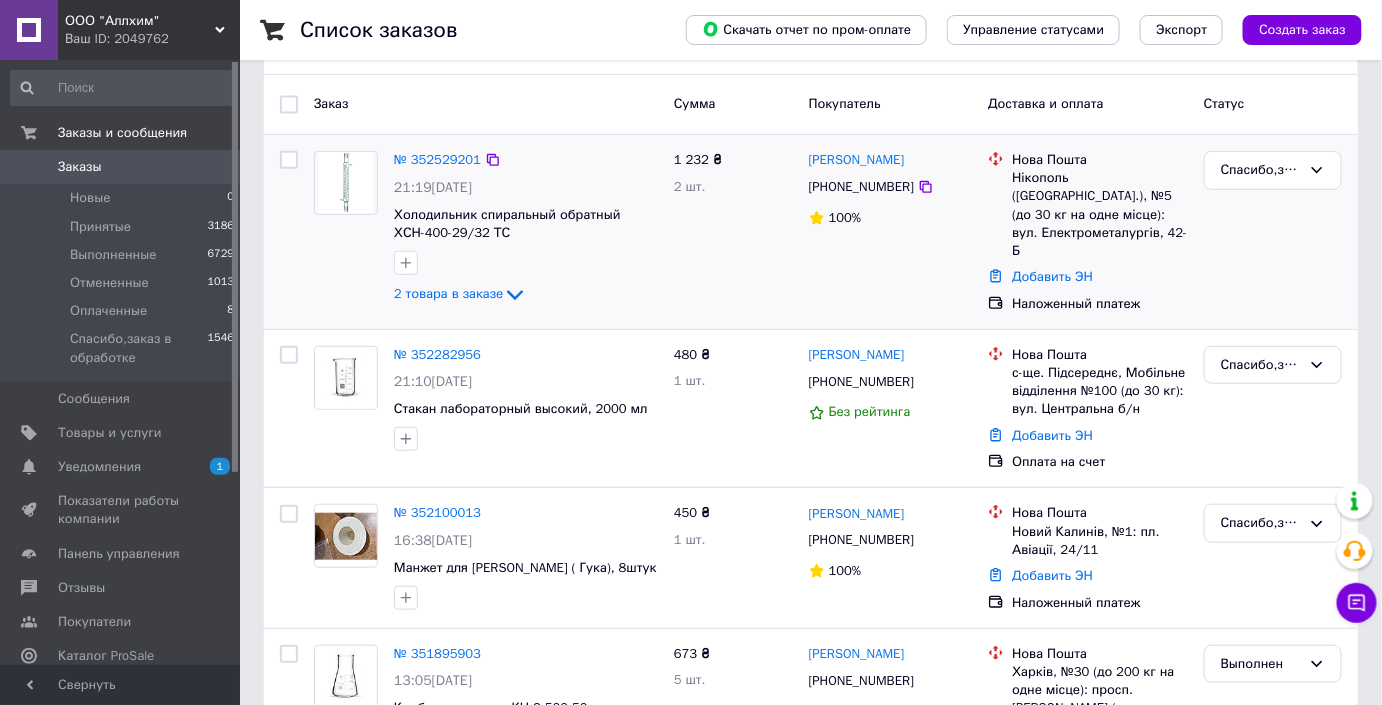 scroll, scrollTop: 272, scrollLeft: 0, axis: vertical 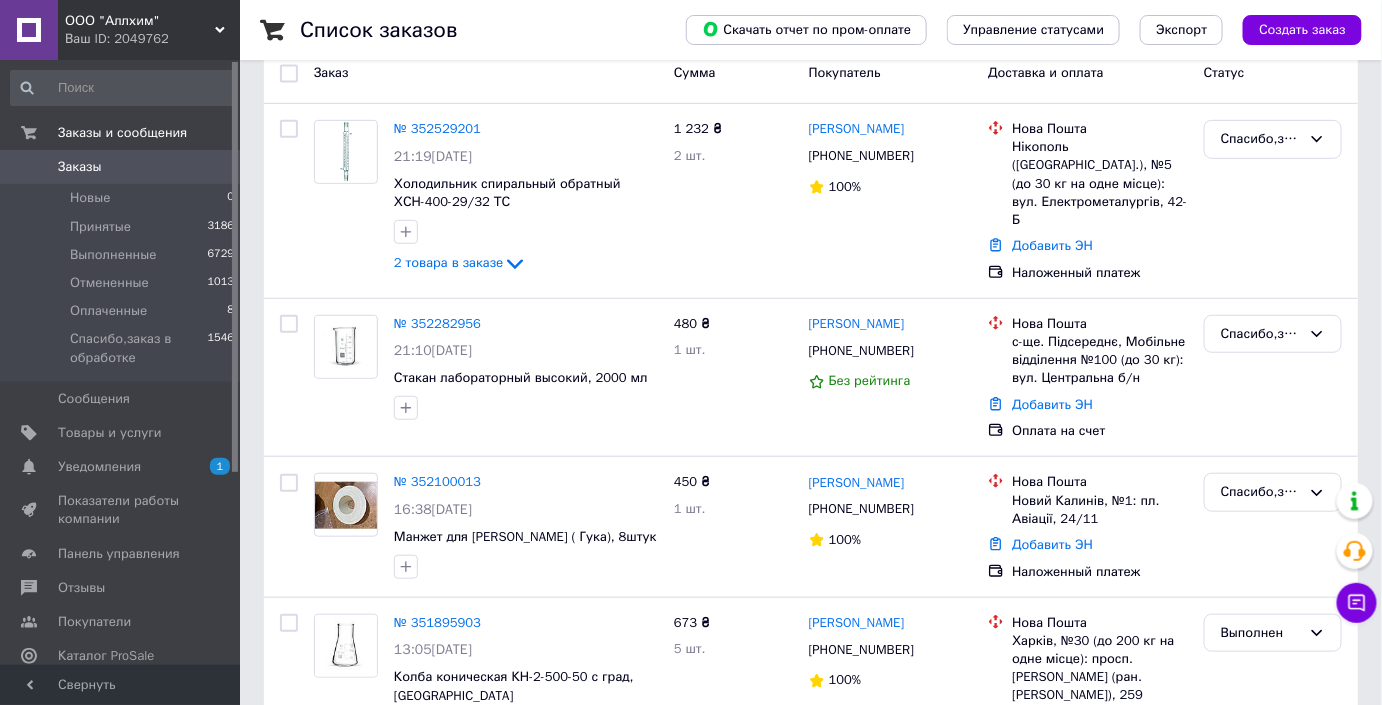 click on "ООО "Аллхим"" at bounding box center (140, 21) 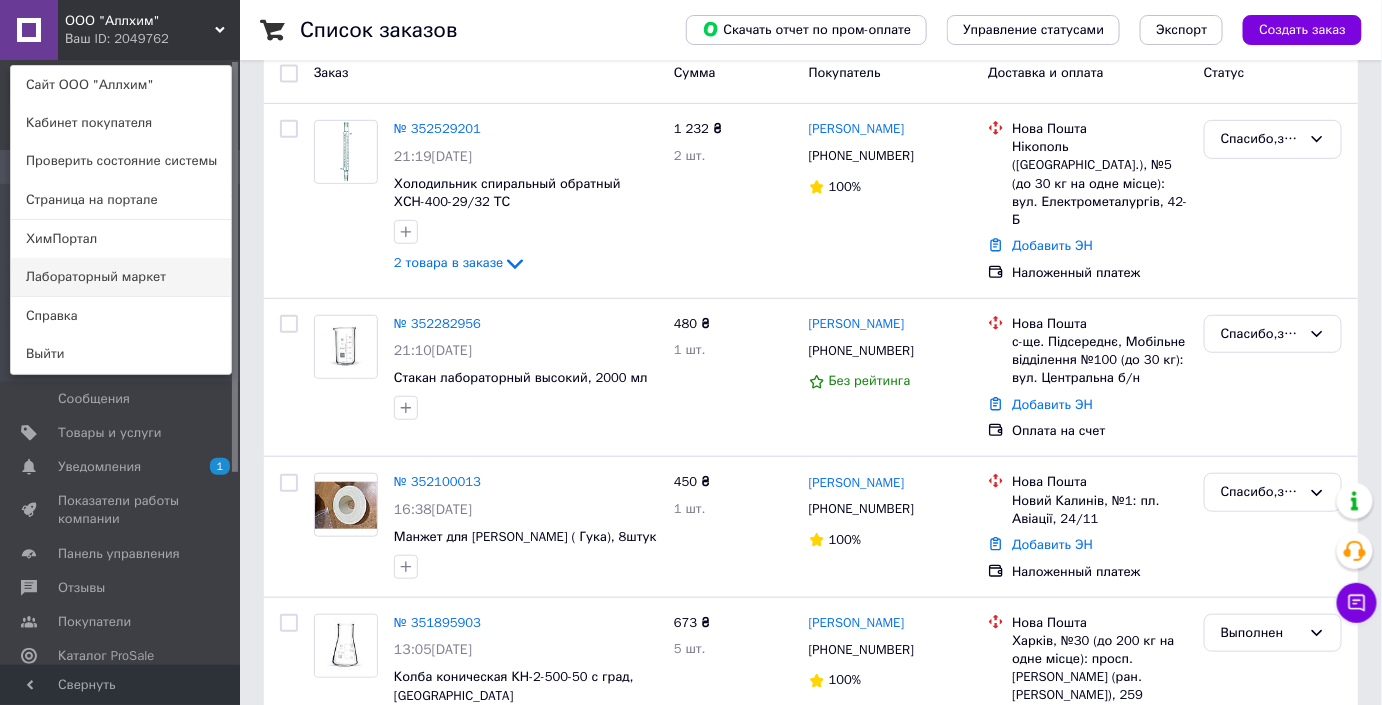 click on "Лабораторный маркет" at bounding box center [121, 277] 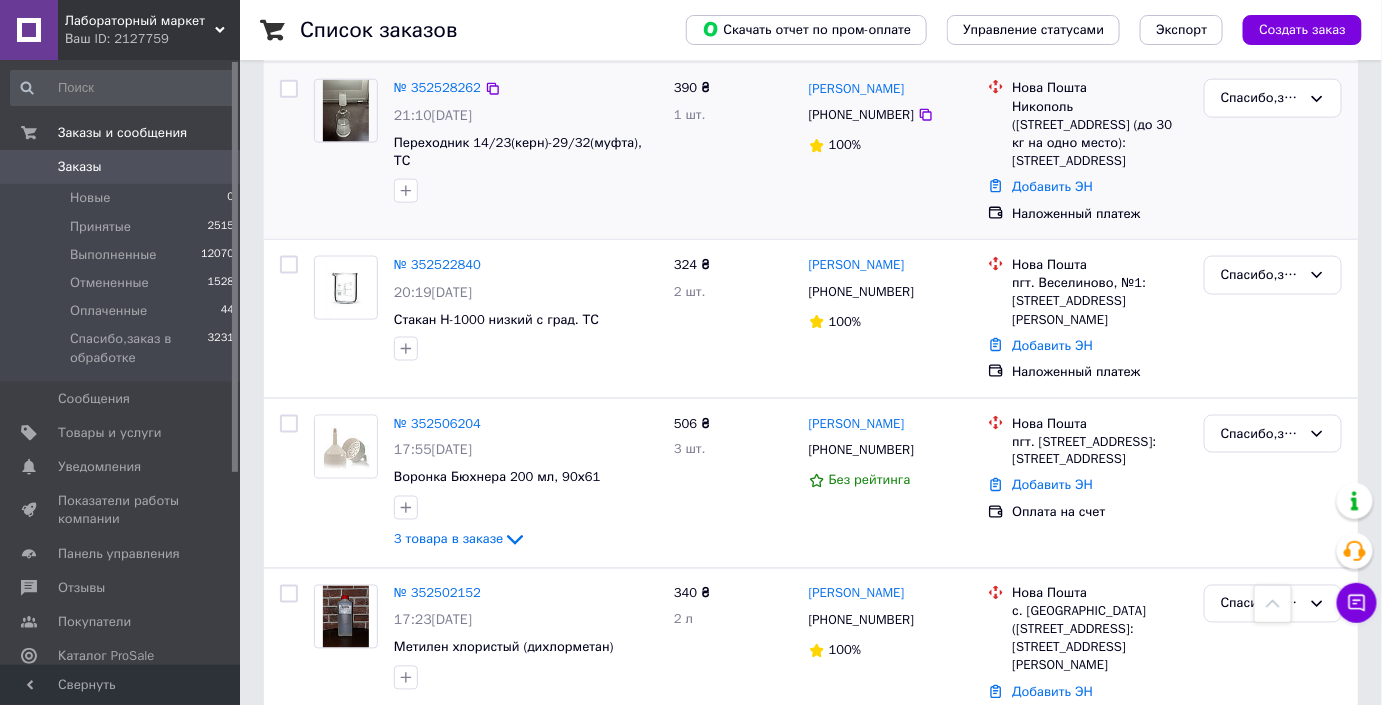 scroll, scrollTop: 909, scrollLeft: 0, axis: vertical 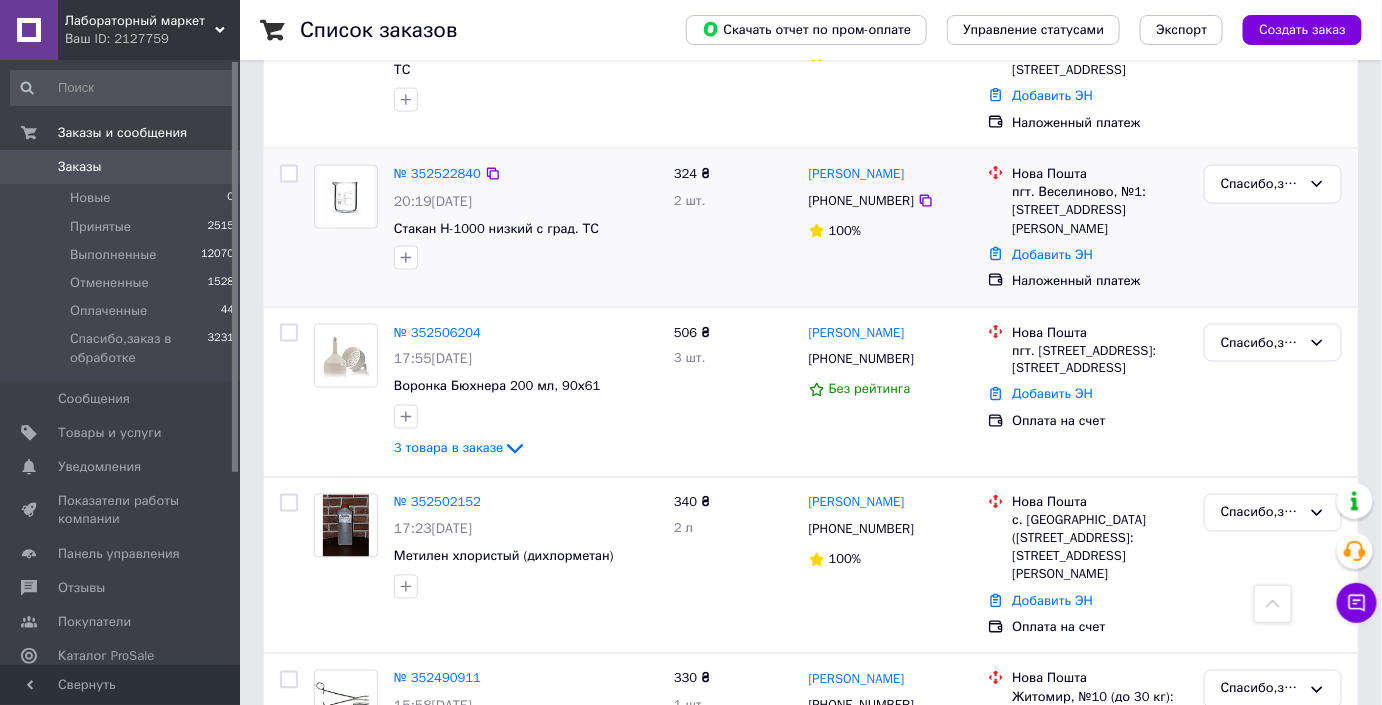 drag, startPoint x: 956, startPoint y: 216, endPoint x: 804, endPoint y: 213, distance: 152.0296 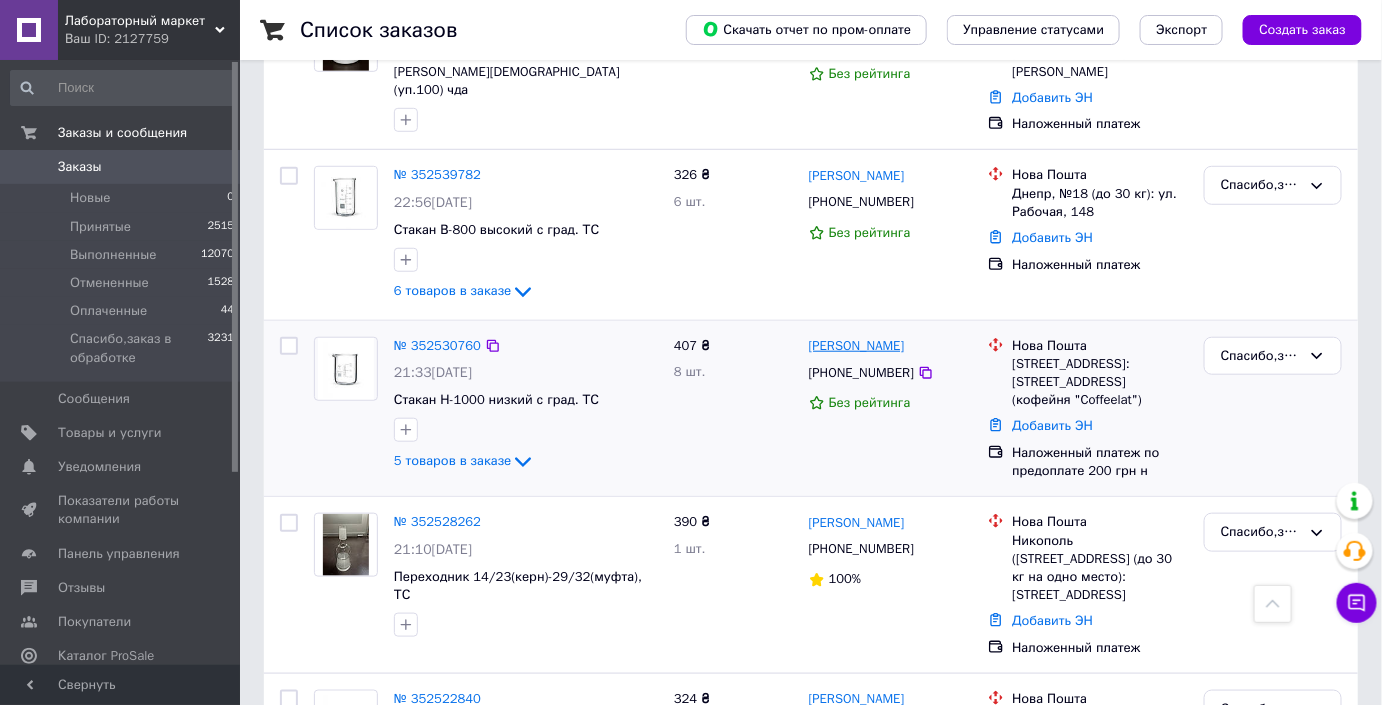 scroll, scrollTop: 363, scrollLeft: 0, axis: vertical 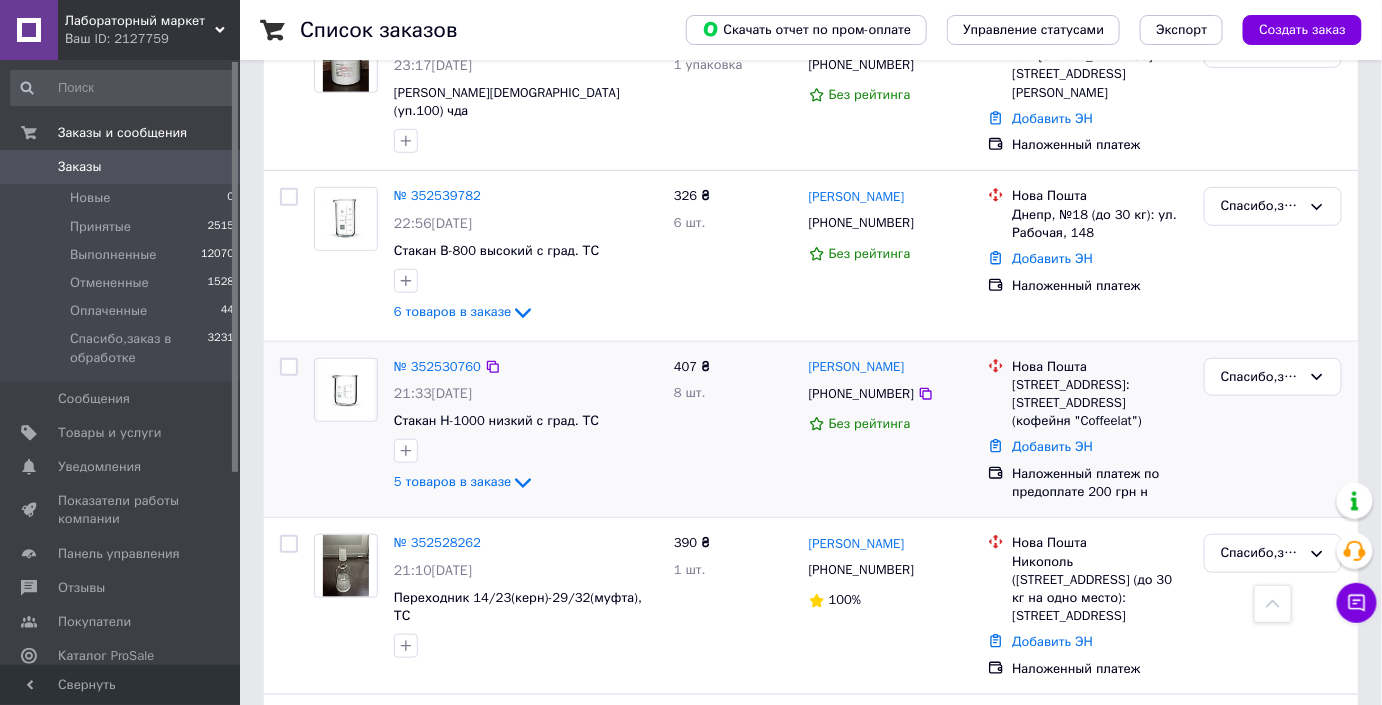 drag, startPoint x: 958, startPoint y: 363, endPoint x: 809, endPoint y: 356, distance: 149.16434 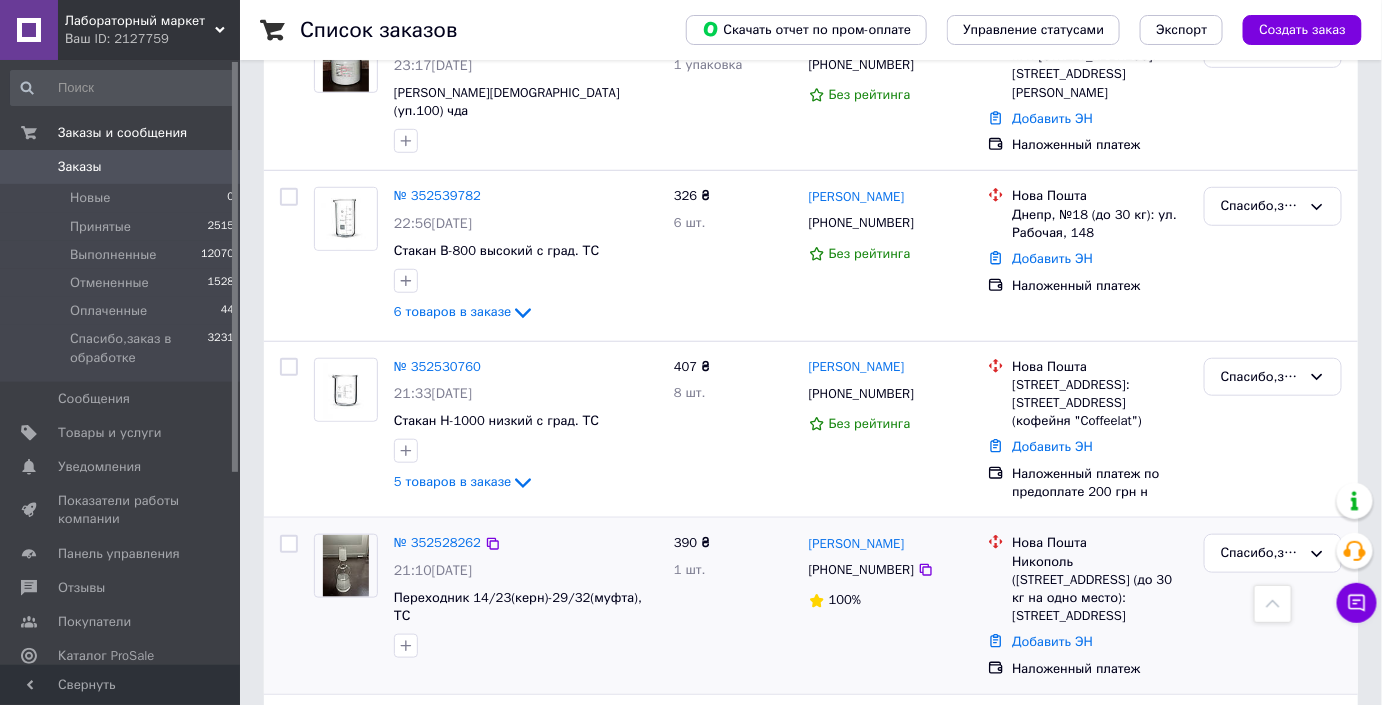 copy on "[PERSON_NAME]" 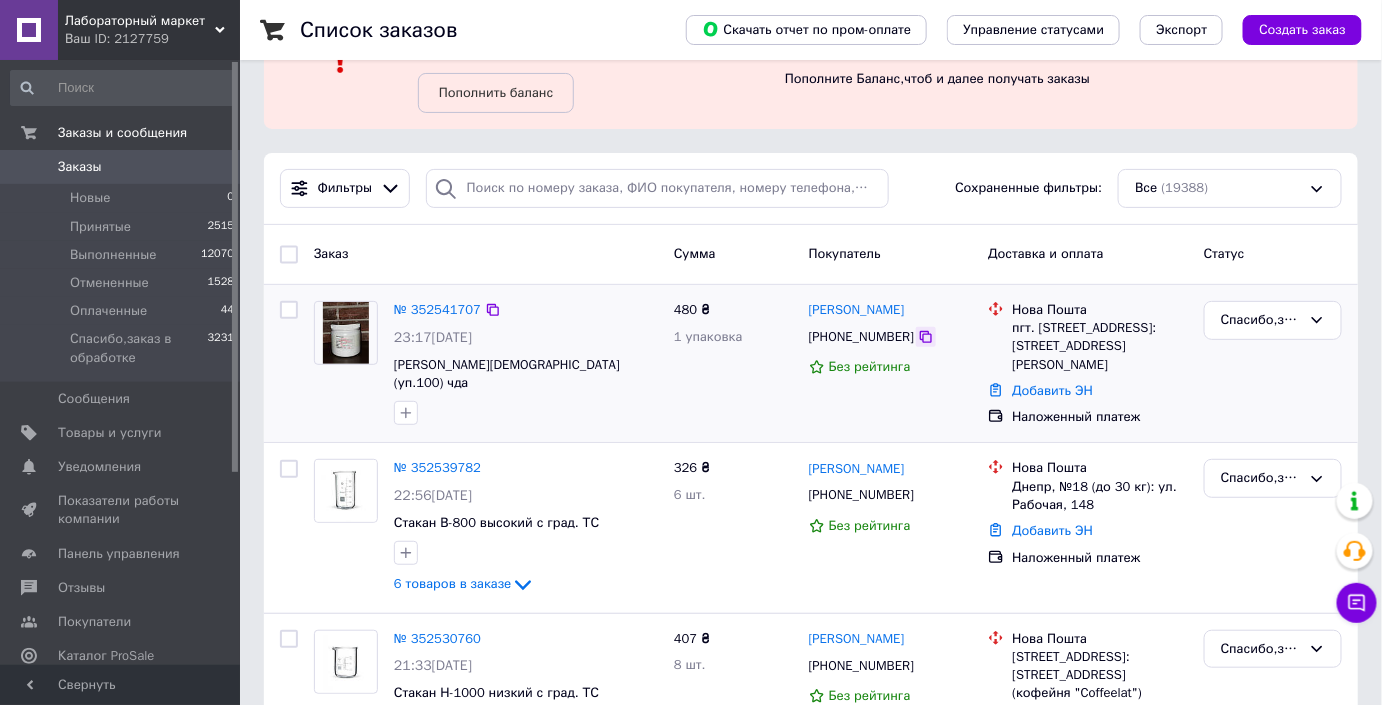 scroll, scrollTop: 90, scrollLeft: 0, axis: vertical 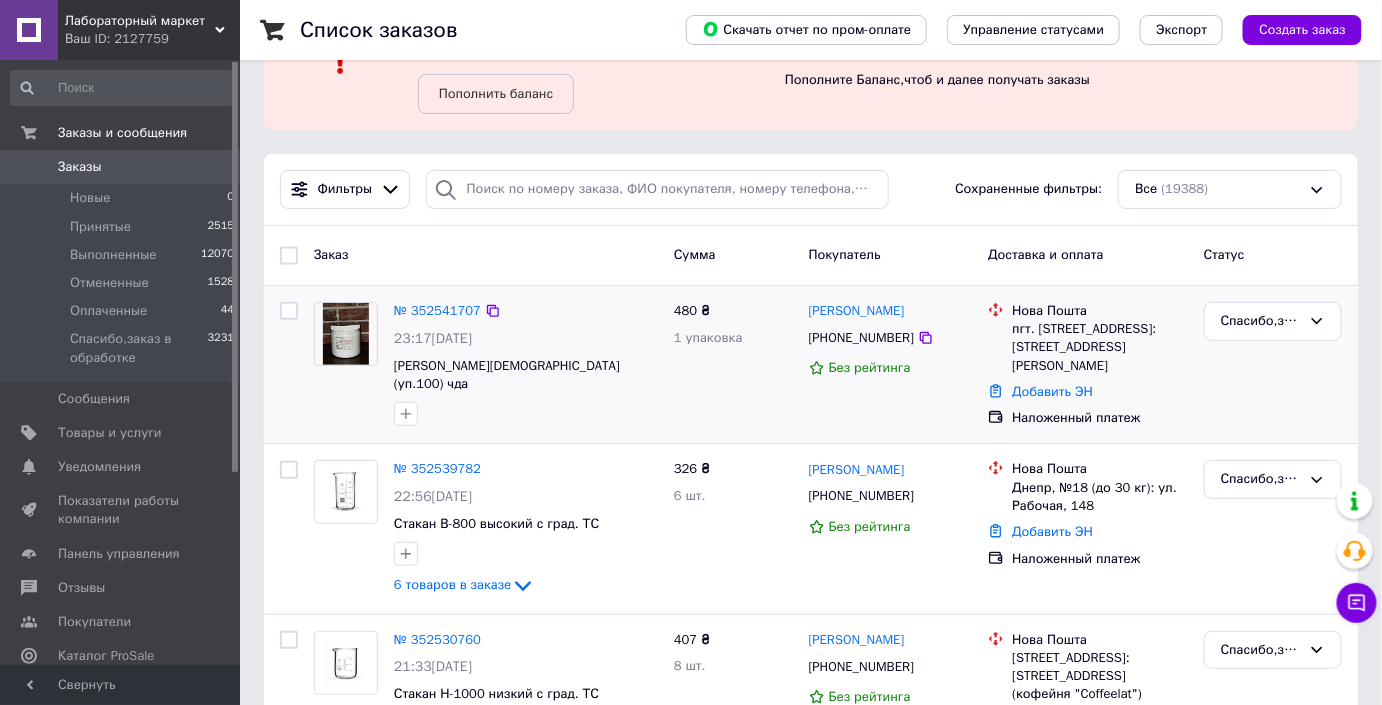 drag, startPoint x: 938, startPoint y: 309, endPoint x: 736, endPoint y: 321, distance: 202.35612 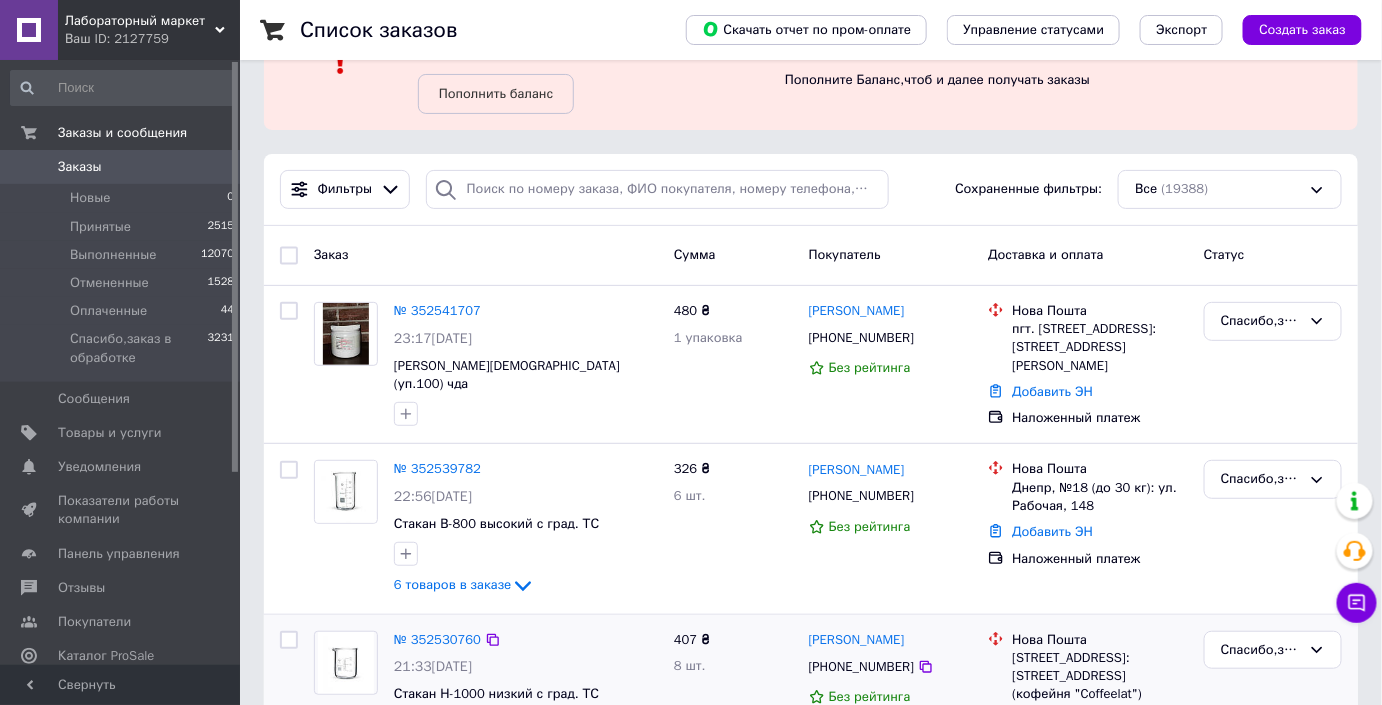copy on "1 упаковка [PERSON_NAME]" 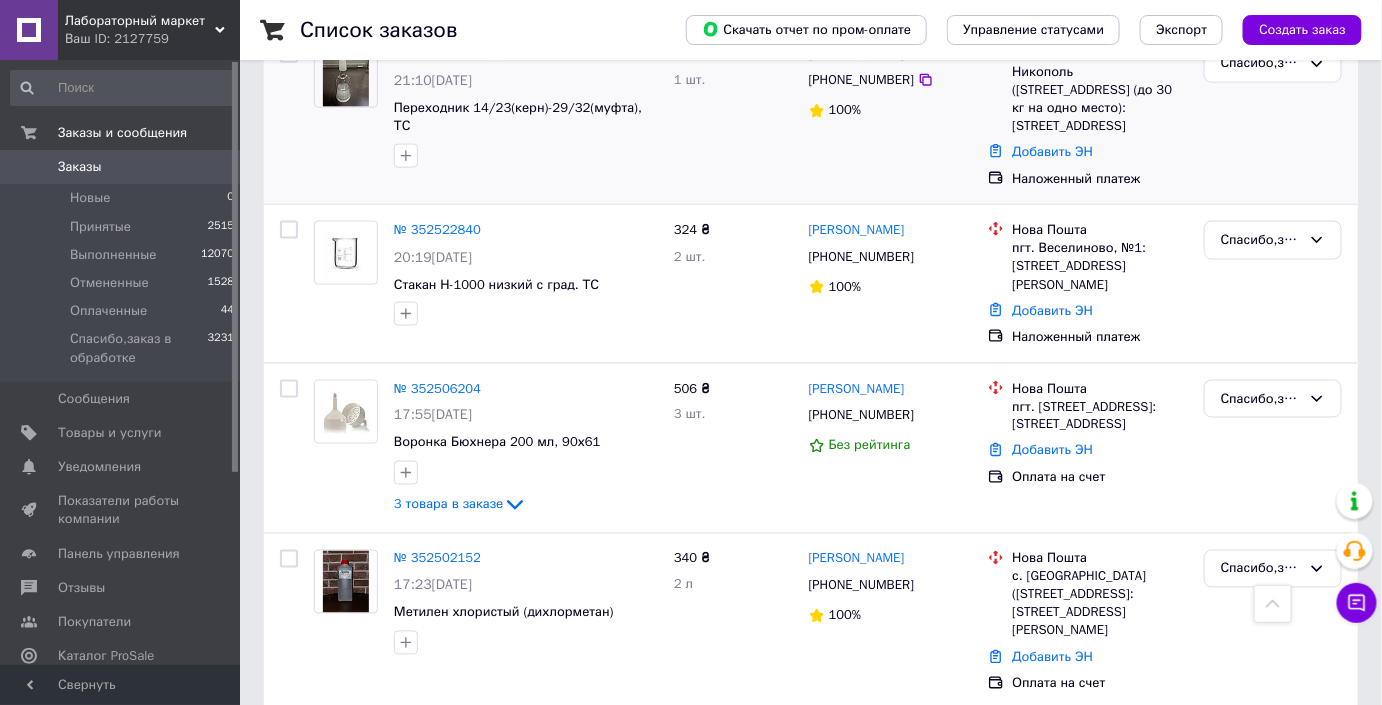 scroll, scrollTop: 1000, scrollLeft: 0, axis: vertical 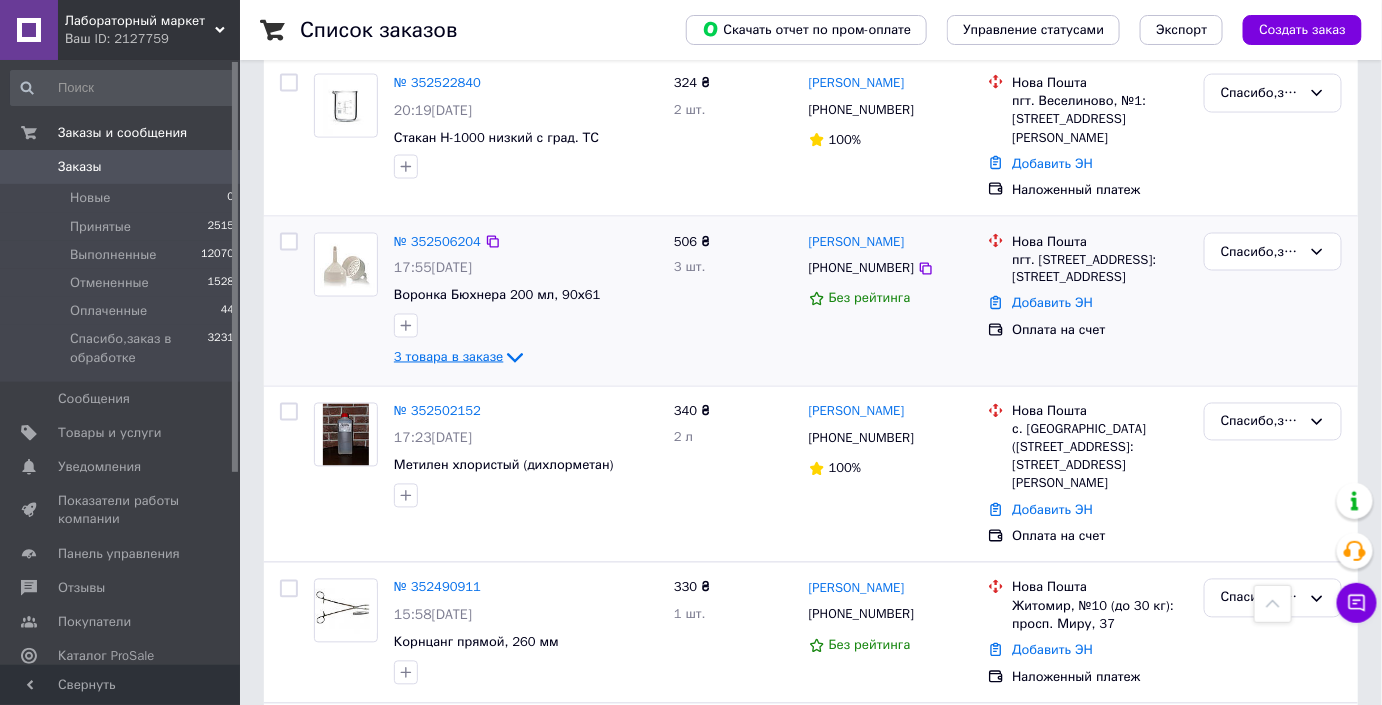 click on "3 товара в заказе" at bounding box center (448, 356) 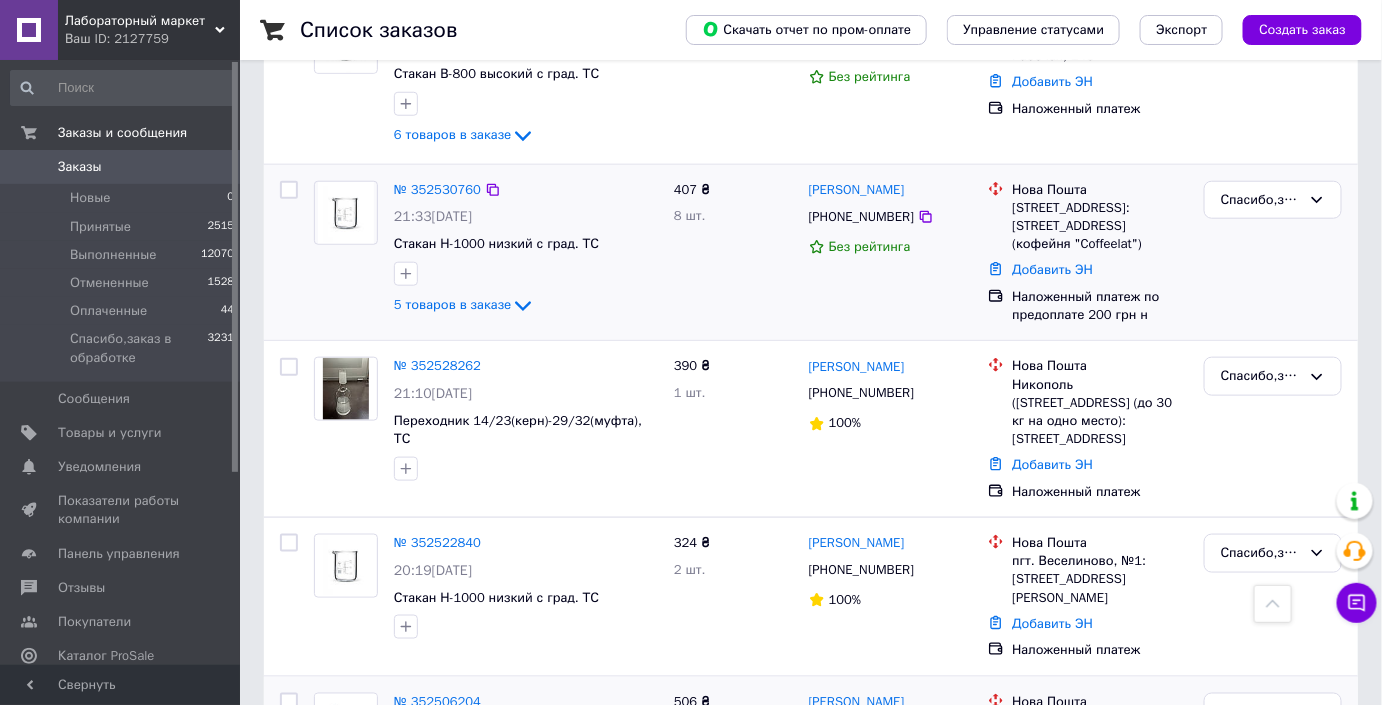 scroll, scrollTop: 0, scrollLeft: 0, axis: both 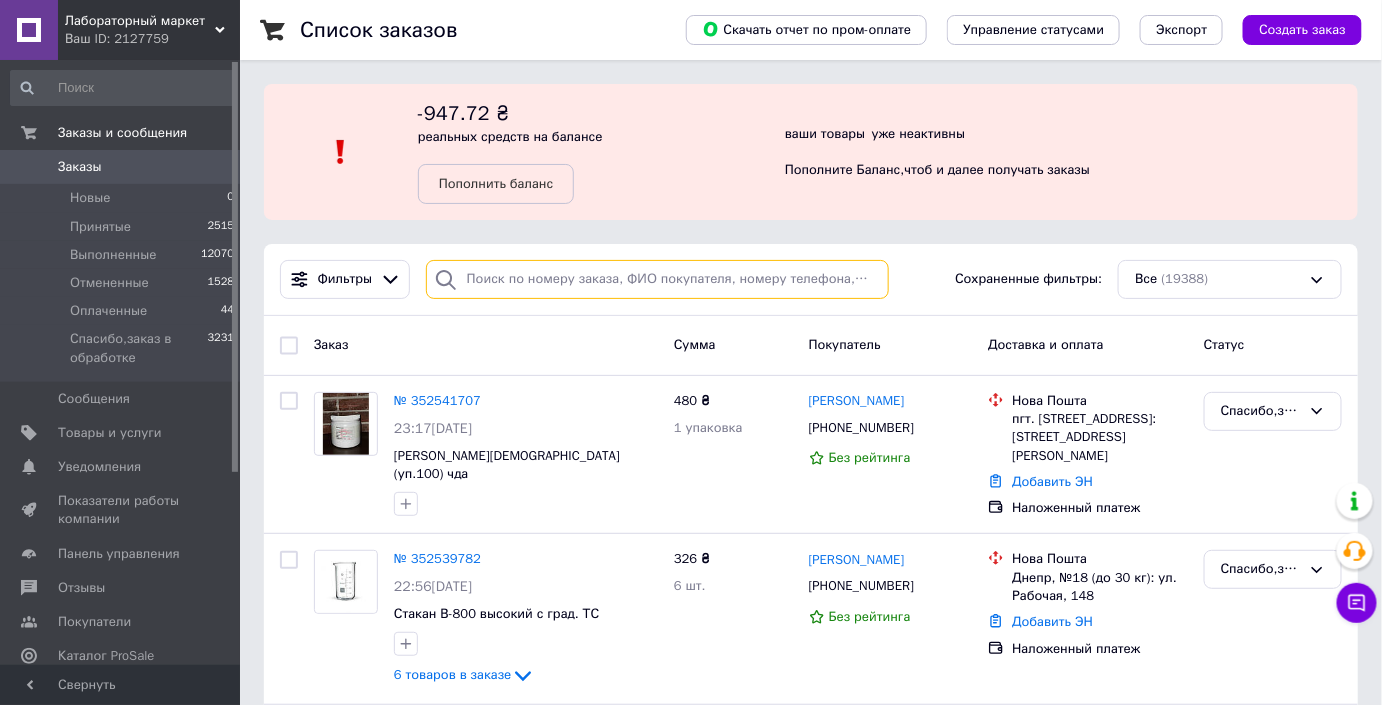 click at bounding box center [657, 279] 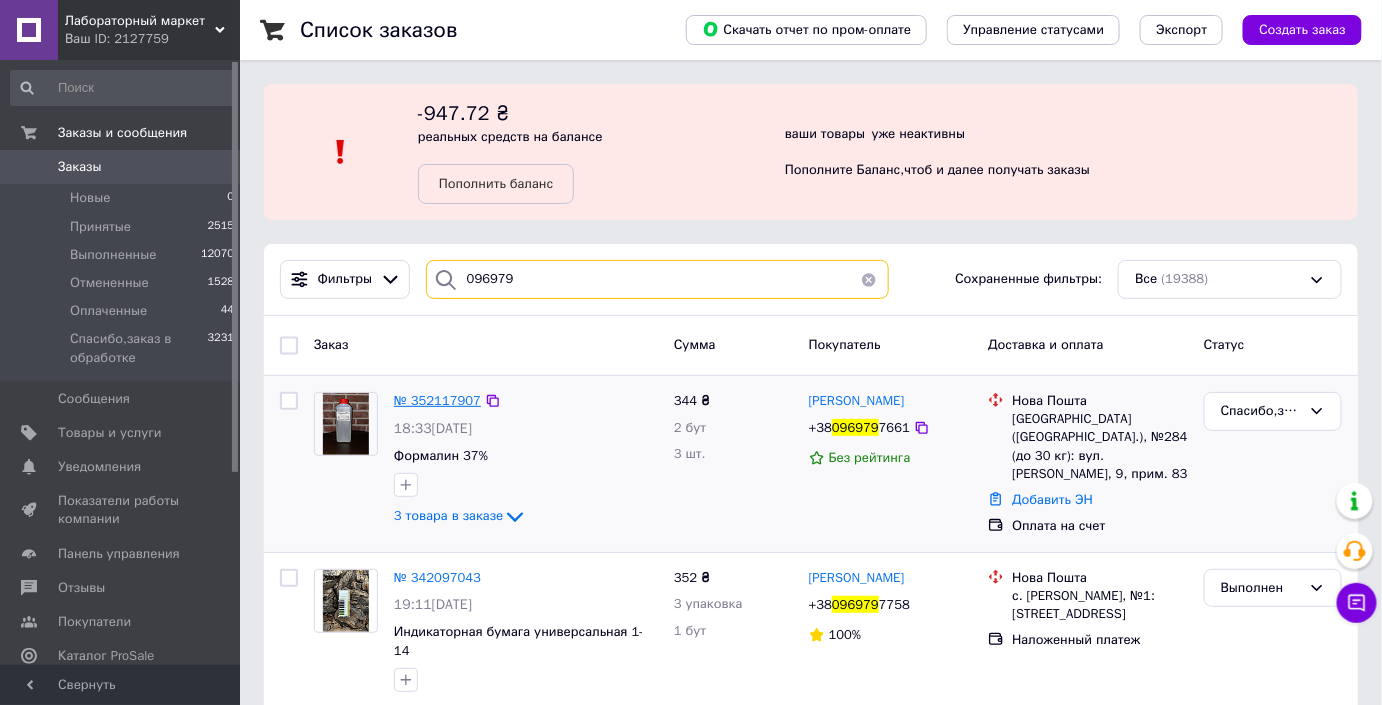 type on "096979" 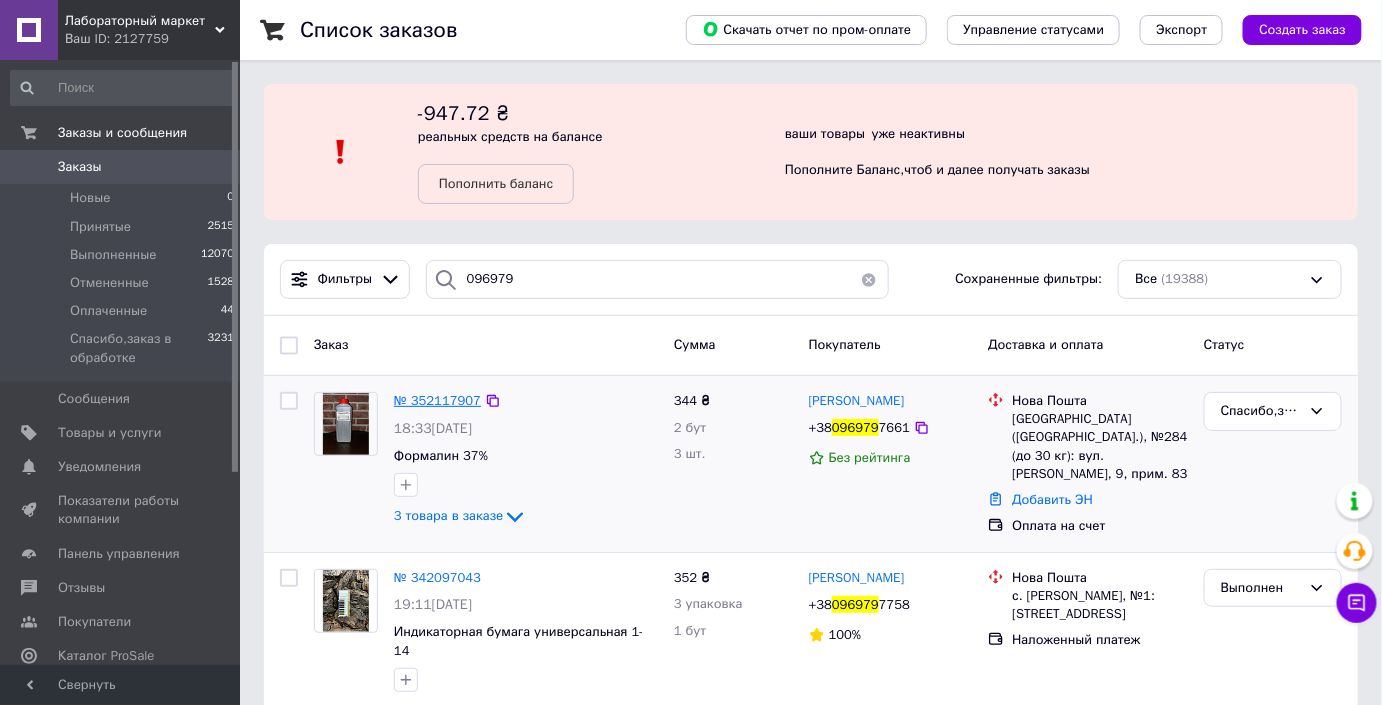 click on "№ 352117907" at bounding box center (437, 400) 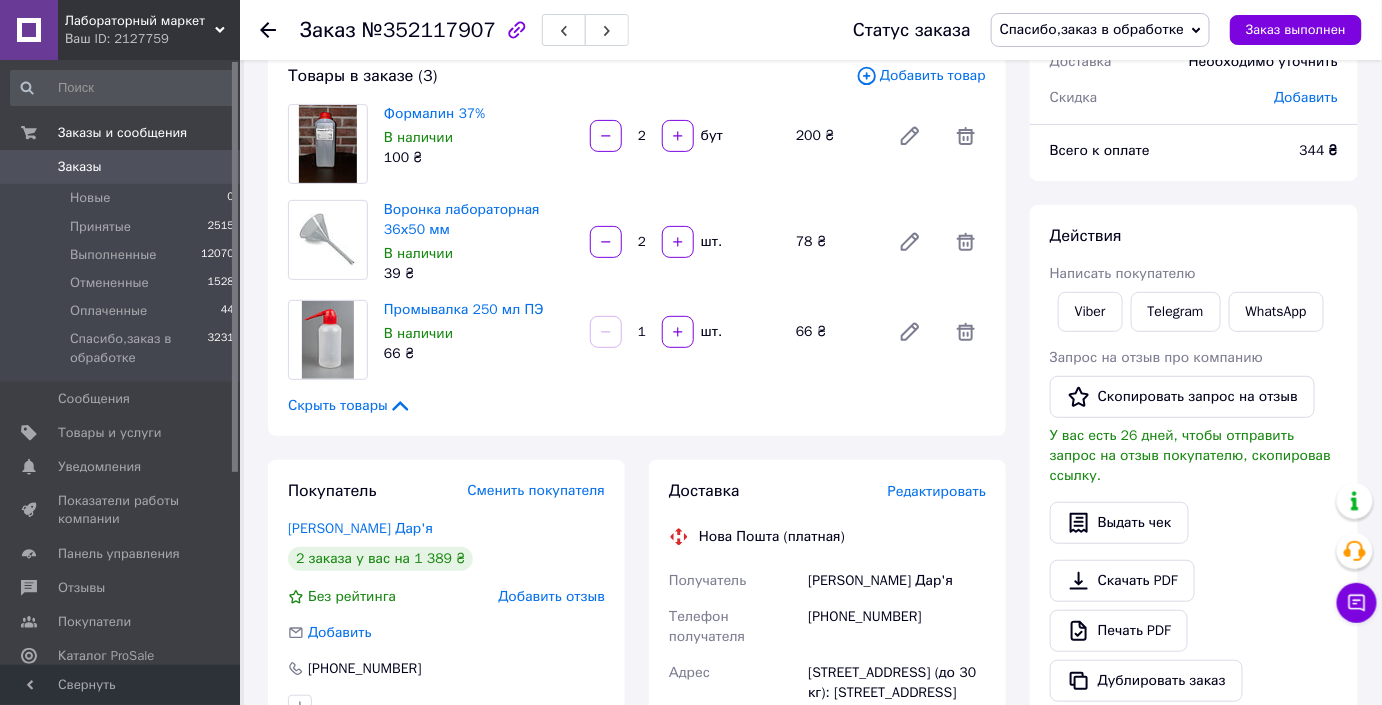 scroll, scrollTop: 181, scrollLeft: 0, axis: vertical 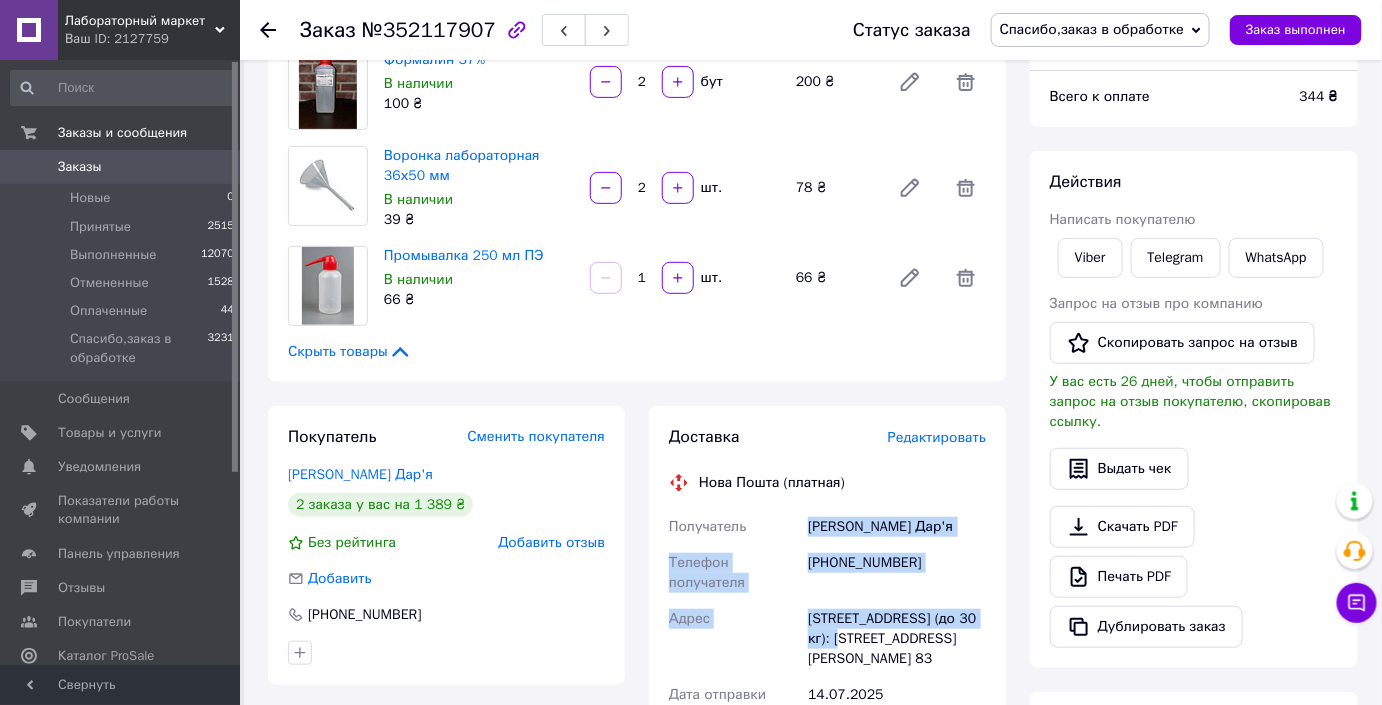 drag, startPoint x: 792, startPoint y: 519, endPoint x: 850, endPoint y: 632, distance: 127.01575 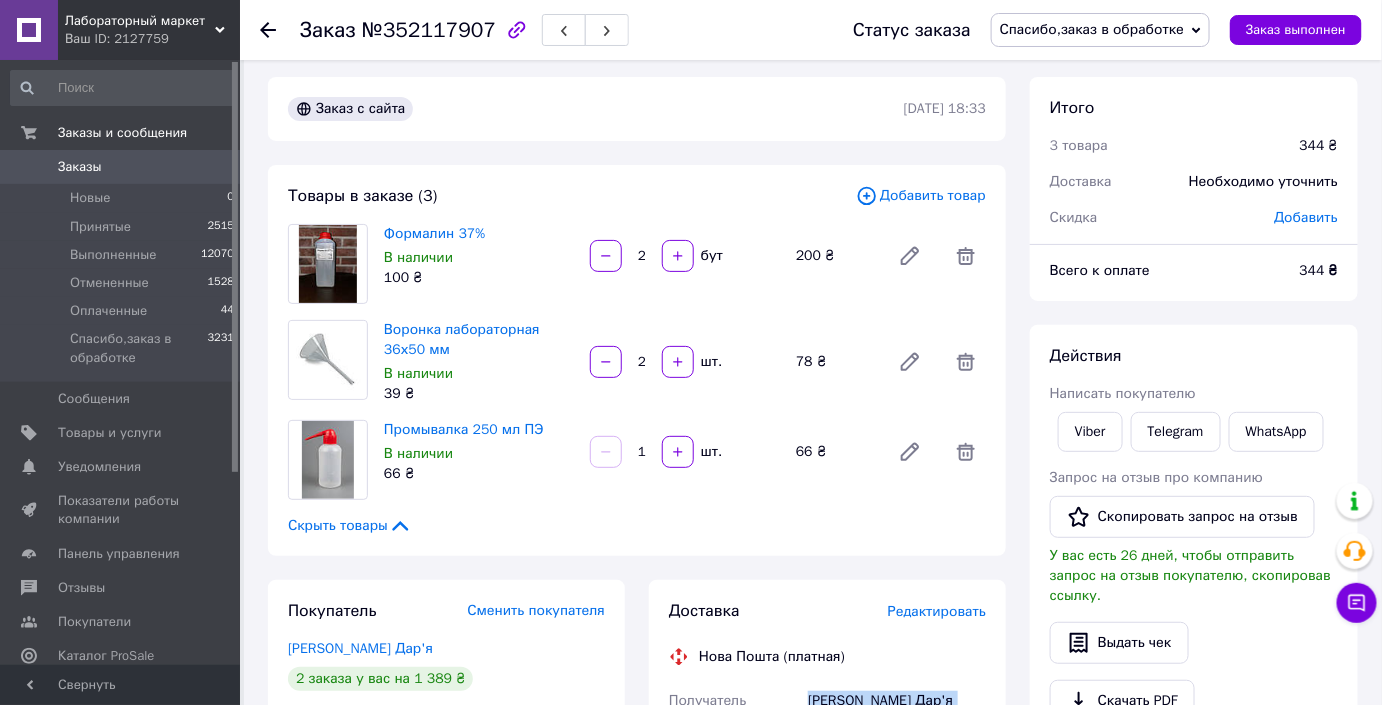 scroll, scrollTop: 0, scrollLeft: 0, axis: both 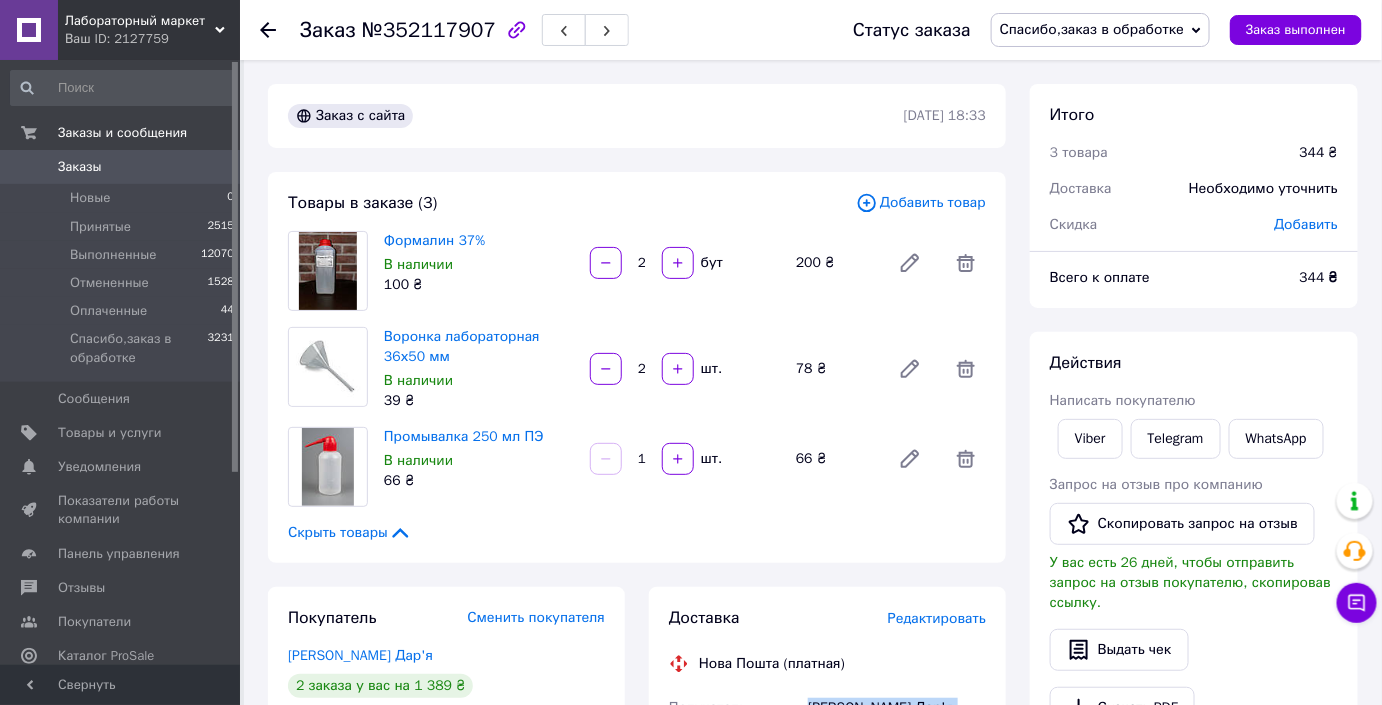 click on "Заказы 0" at bounding box center (123, 167) 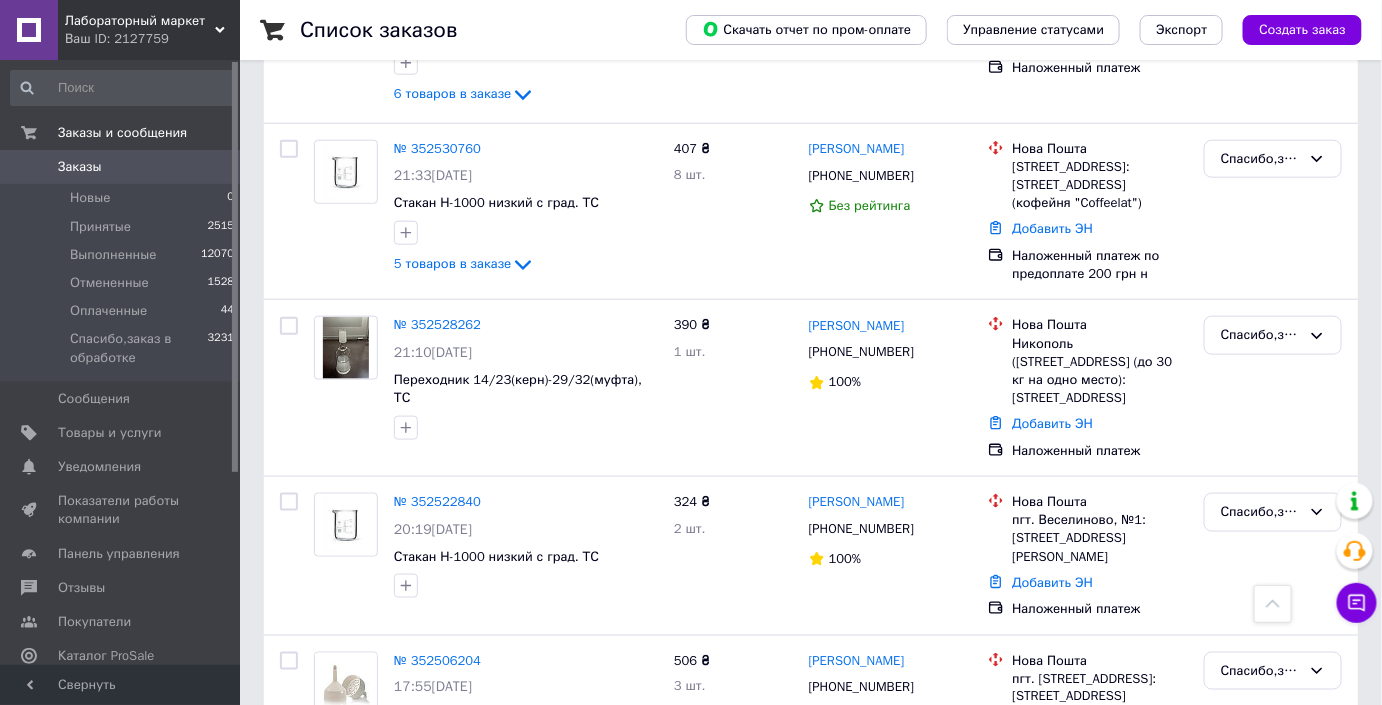 scroll, scrollTop: 727, scrollLeft: 0, axis: vertical 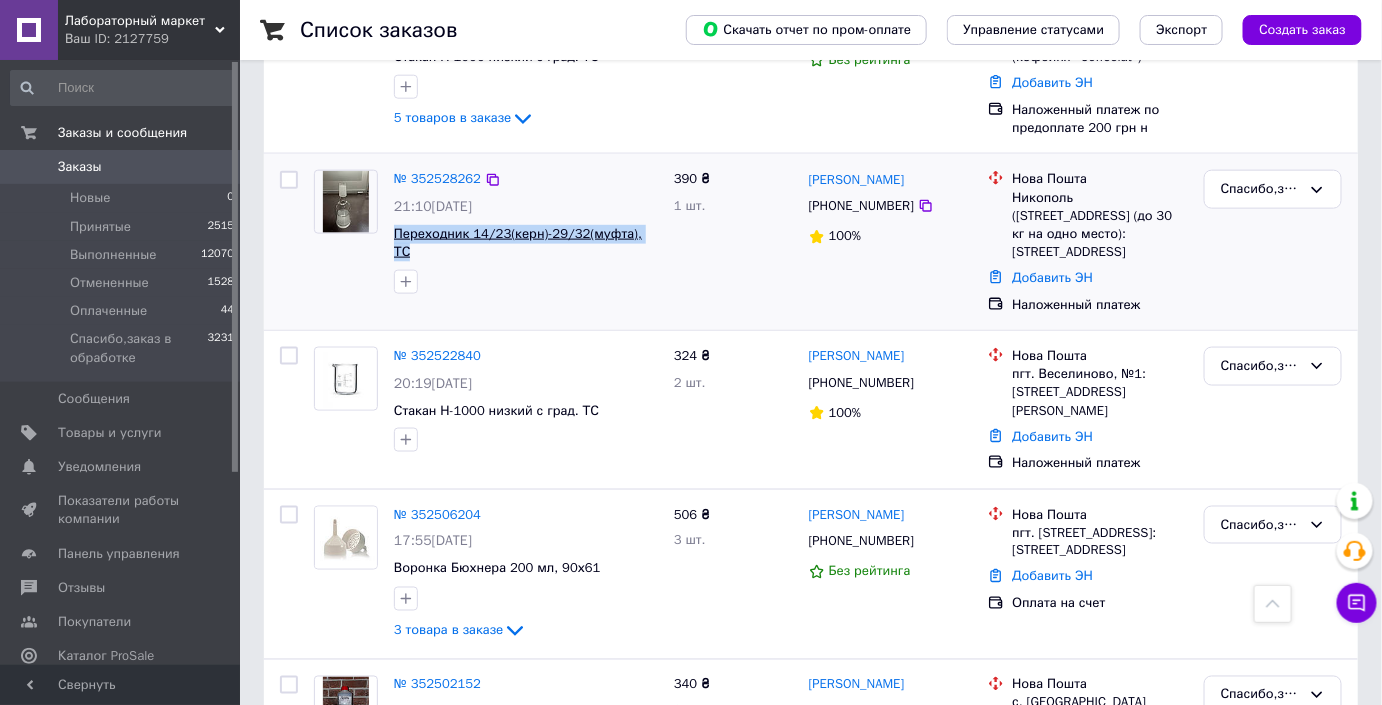 drag, startPoint x: 659, startPoint y: 258, endPoint x: 393, endPoint y: 252, distance: 266.06766 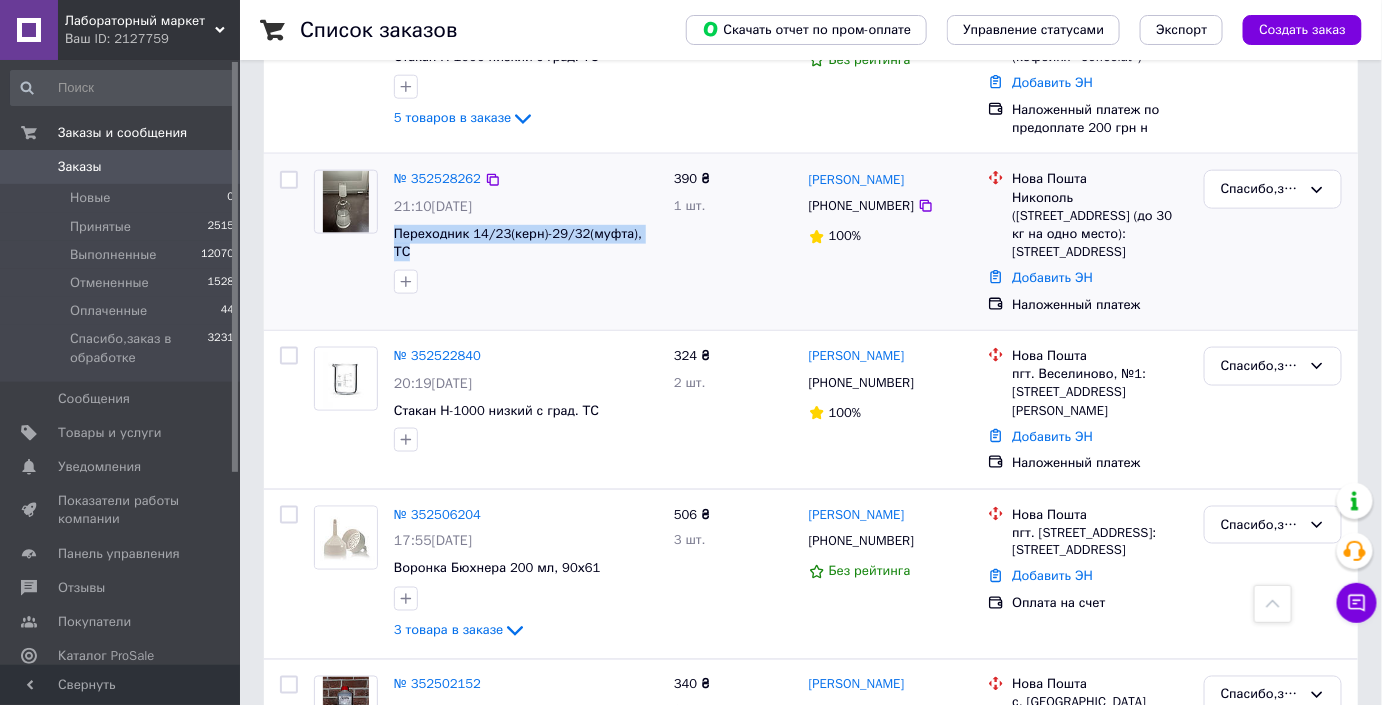 copy on "Переходник 14/23(керн)-29/32(муфта), ТС" 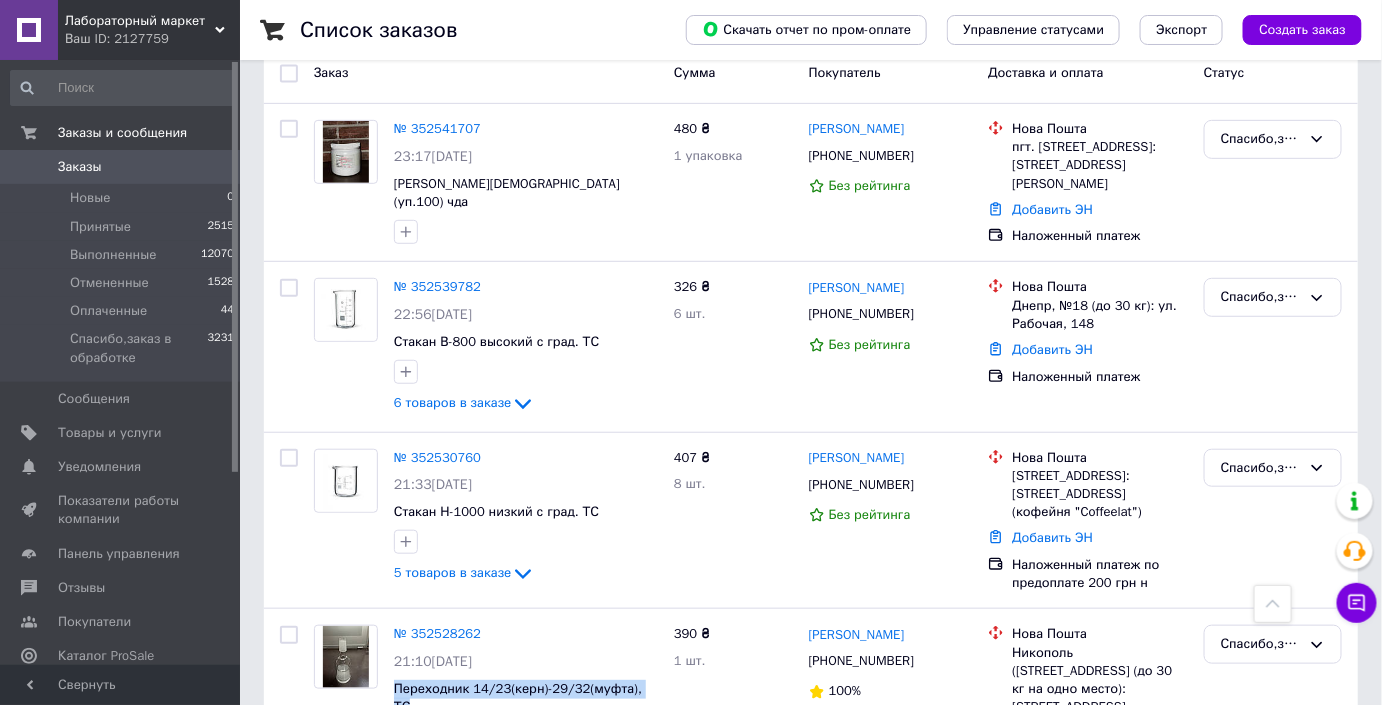 scroll, scrollTop: 0, scrollLeft: 0, axis: both 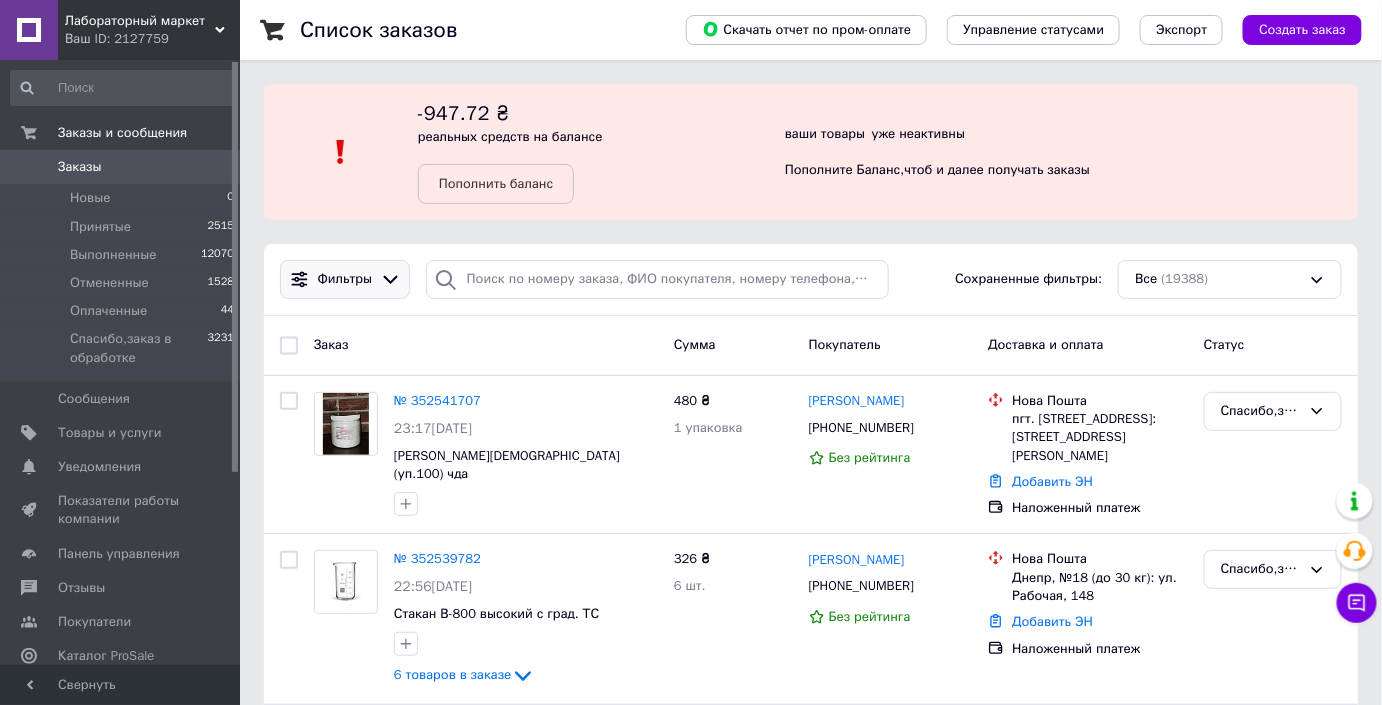 click 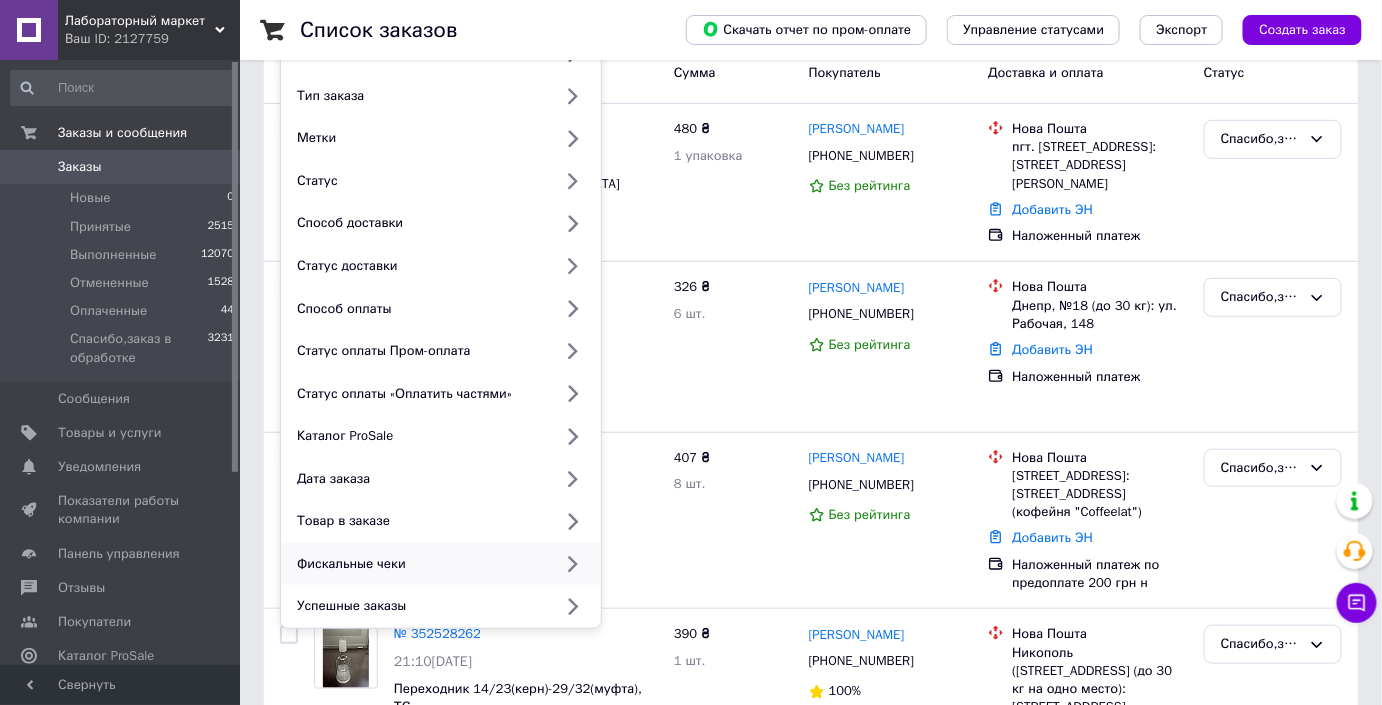 scroll, scrollTop: 363, scrollLeft: 0, axis: vertical 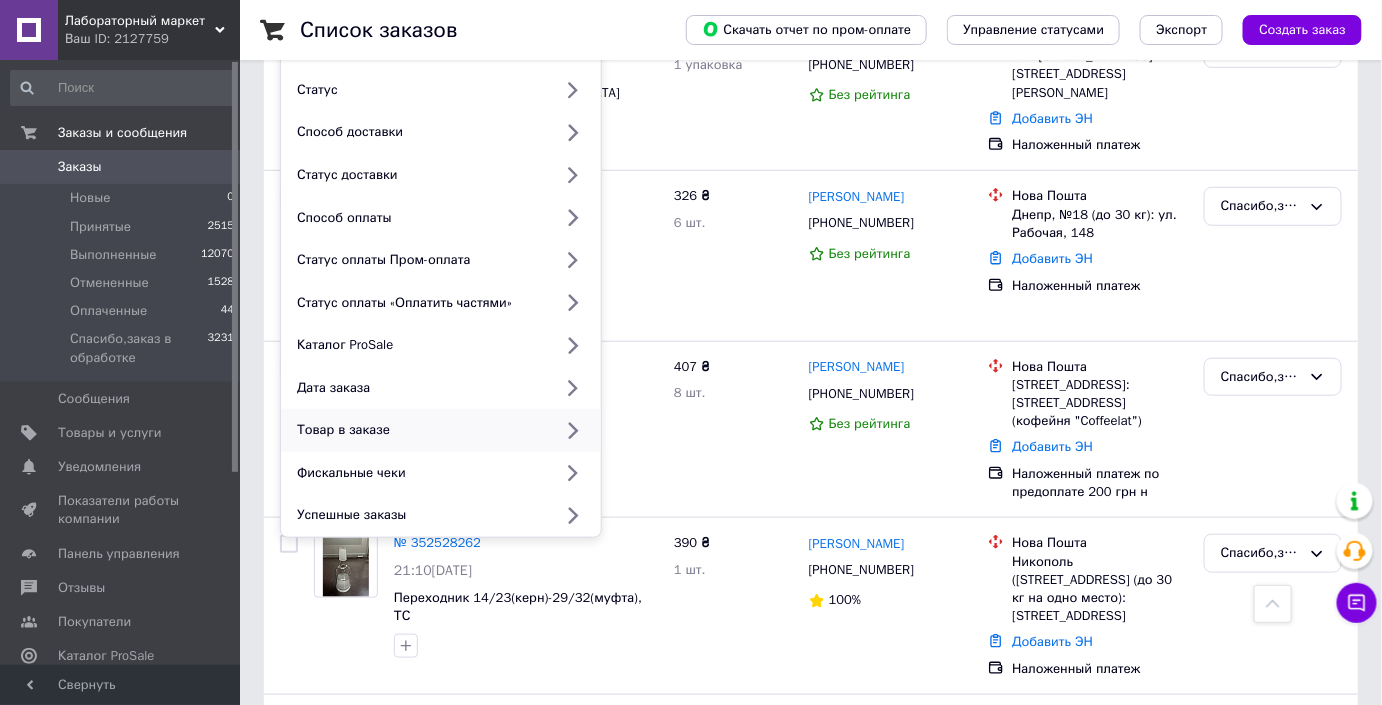 click on "Товар в заказе" at bounding box center (420, 430) 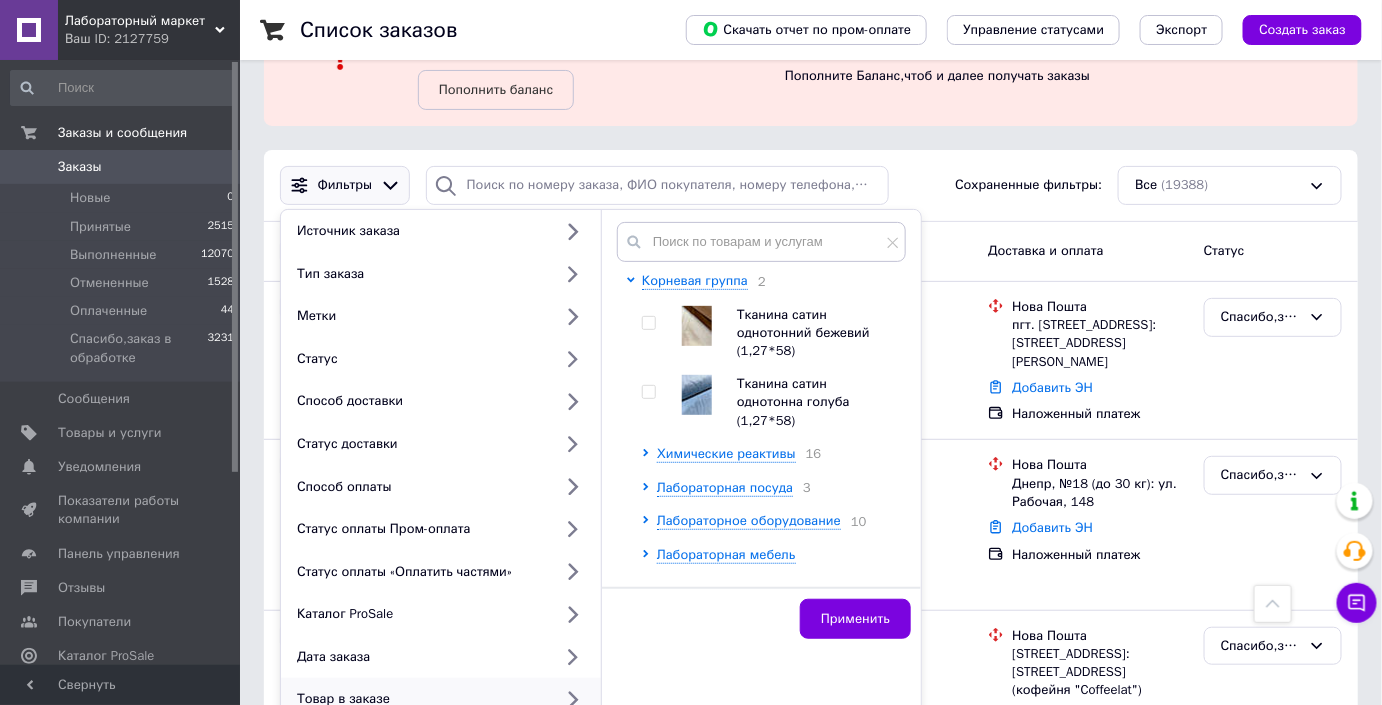 scroll, scrollTop: 90, scrollLeft: 0, axis: vertical 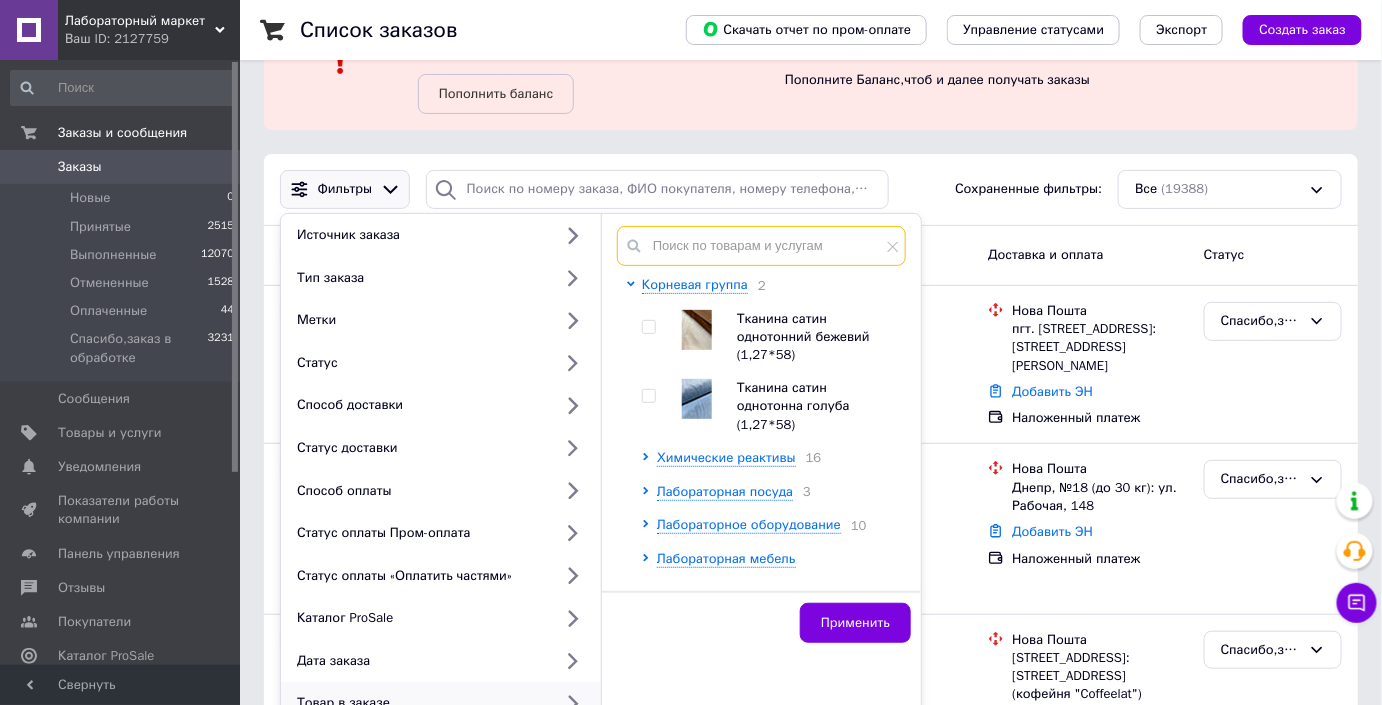 click at bounding box center [761, 246] 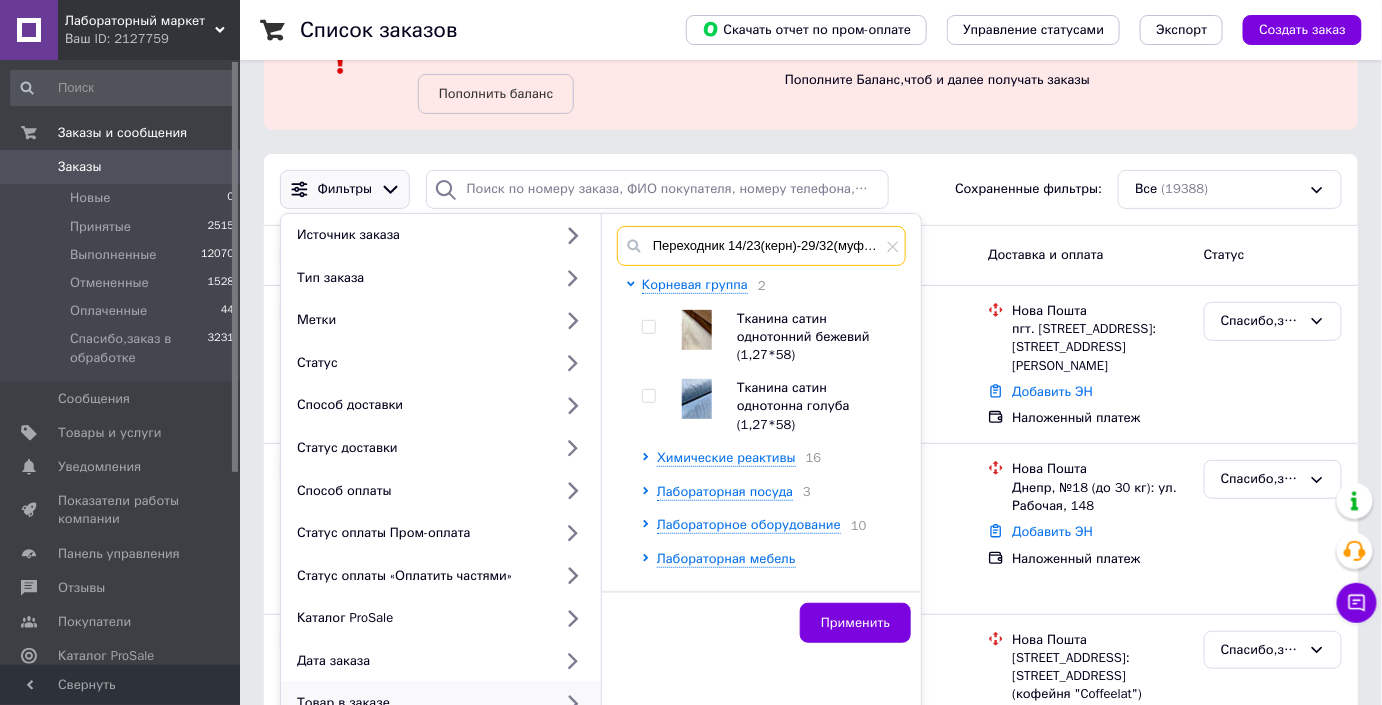 scroll, scrollTop: 0, scrollLeft: 24, axis: horizontal 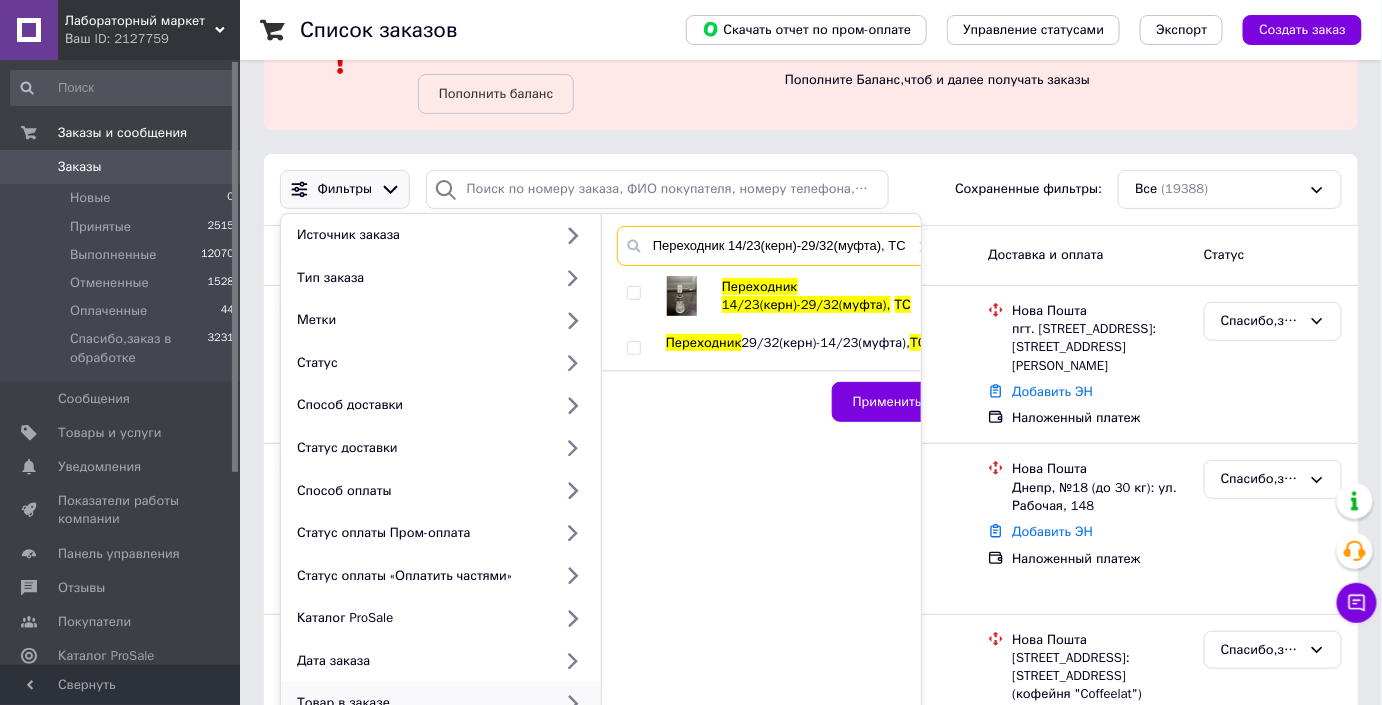 type on "Переходник 14/23(керн)-29/32(муфта), ТС" 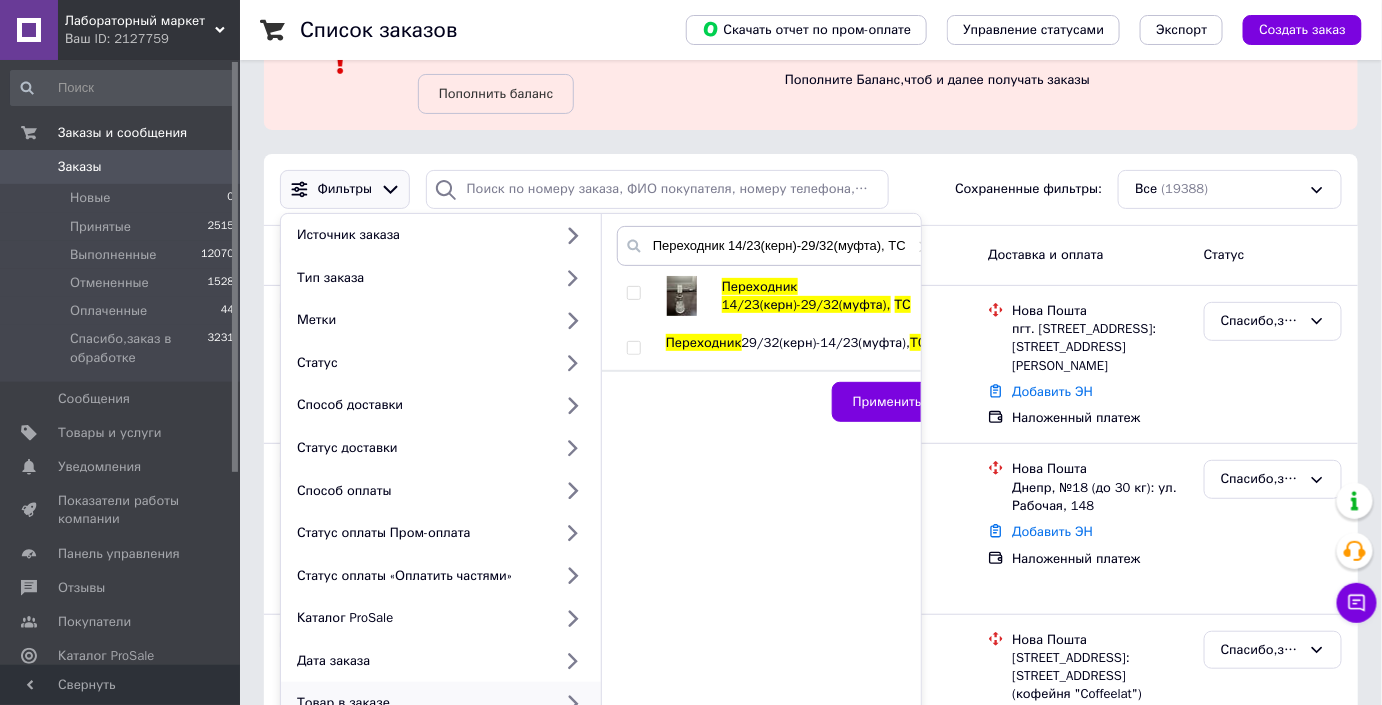 drag, startPoint x: 630, startPoint y: 294, endPoint x: 643, endPoint y: 315, distance: 24.698177 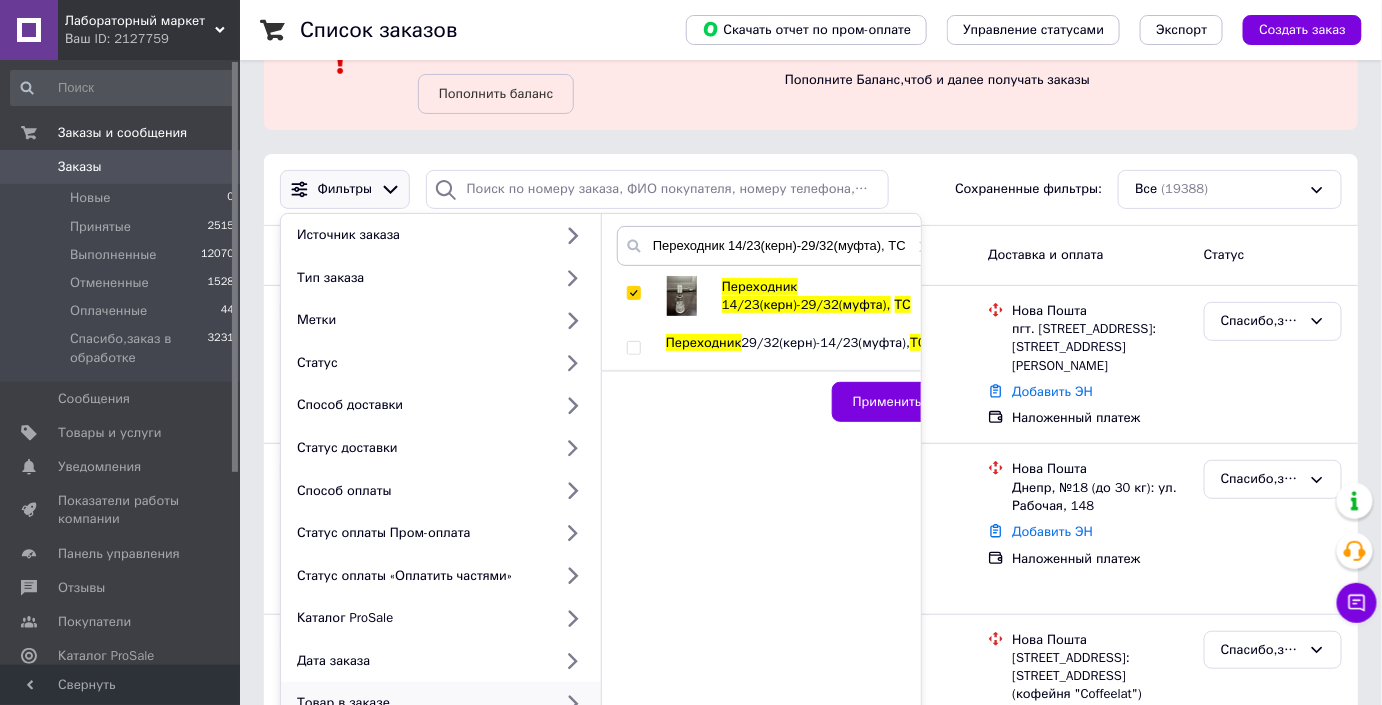 checkbox on "true" 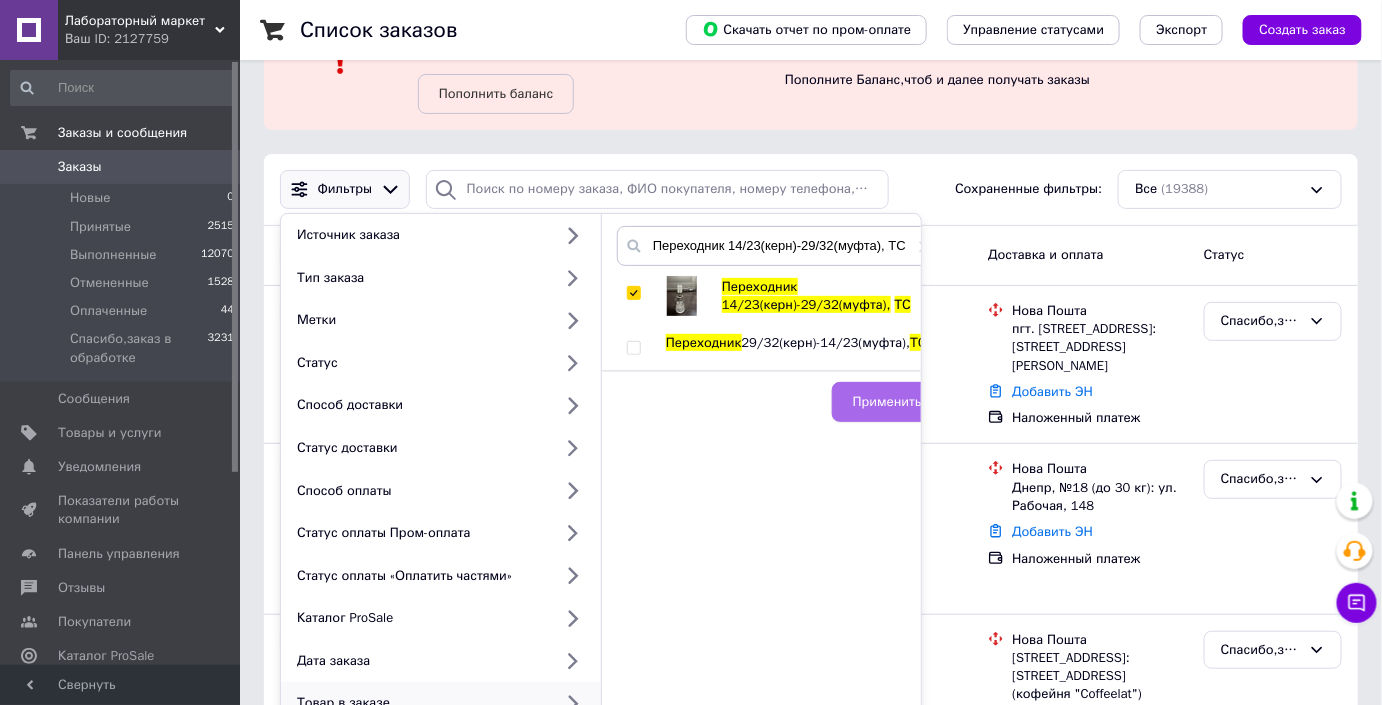 click on "Применить" at bounding box center [887, 402] 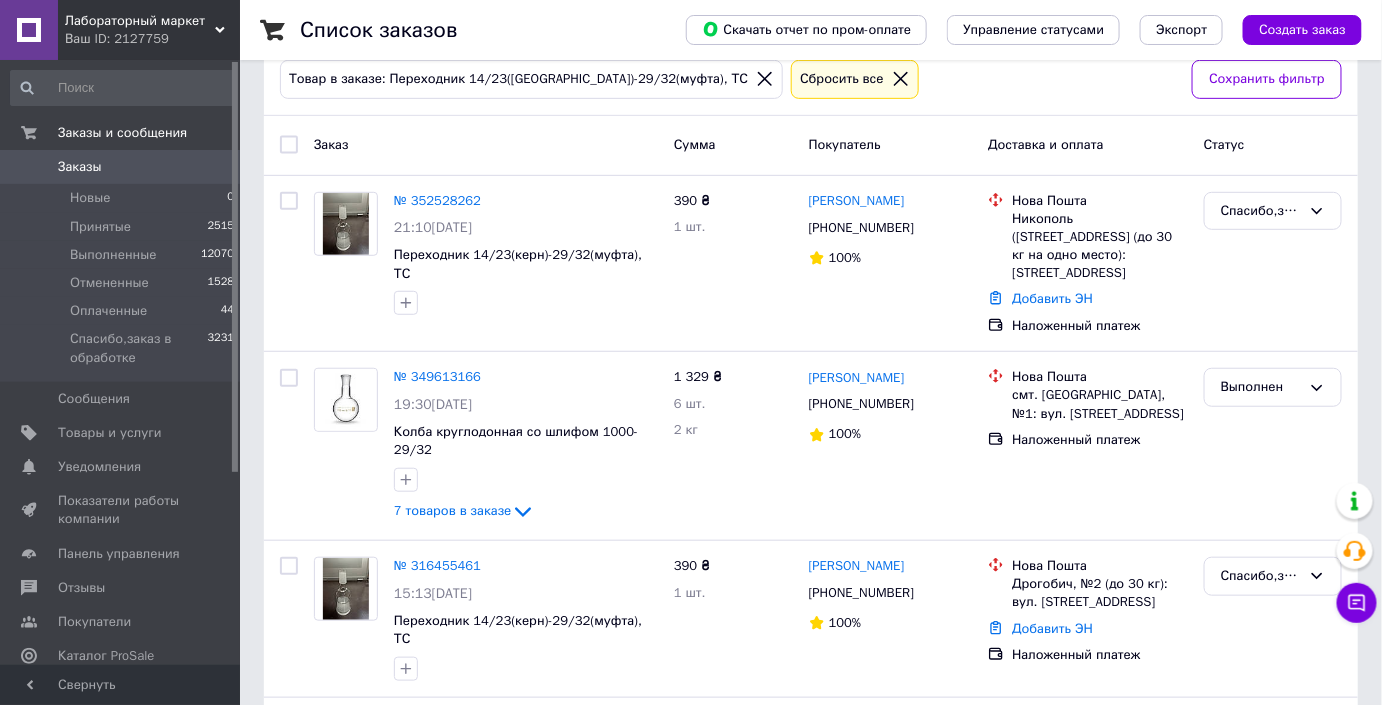 scroll, scrollTop: 272, scrollLeft: 0, axis: vertical 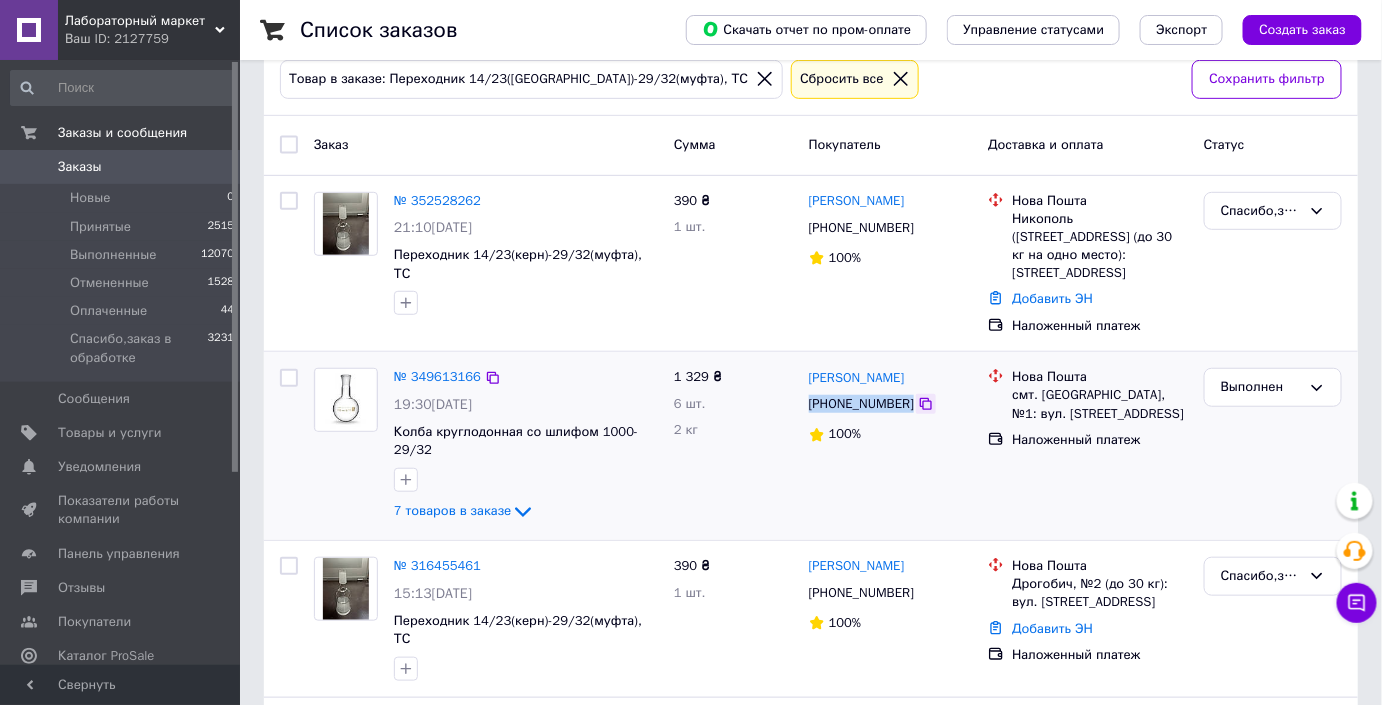 drag, startPoint x: 808, startPoint y: 426, endPoint x: 917, endPoint y: 418, distance: 109.29318 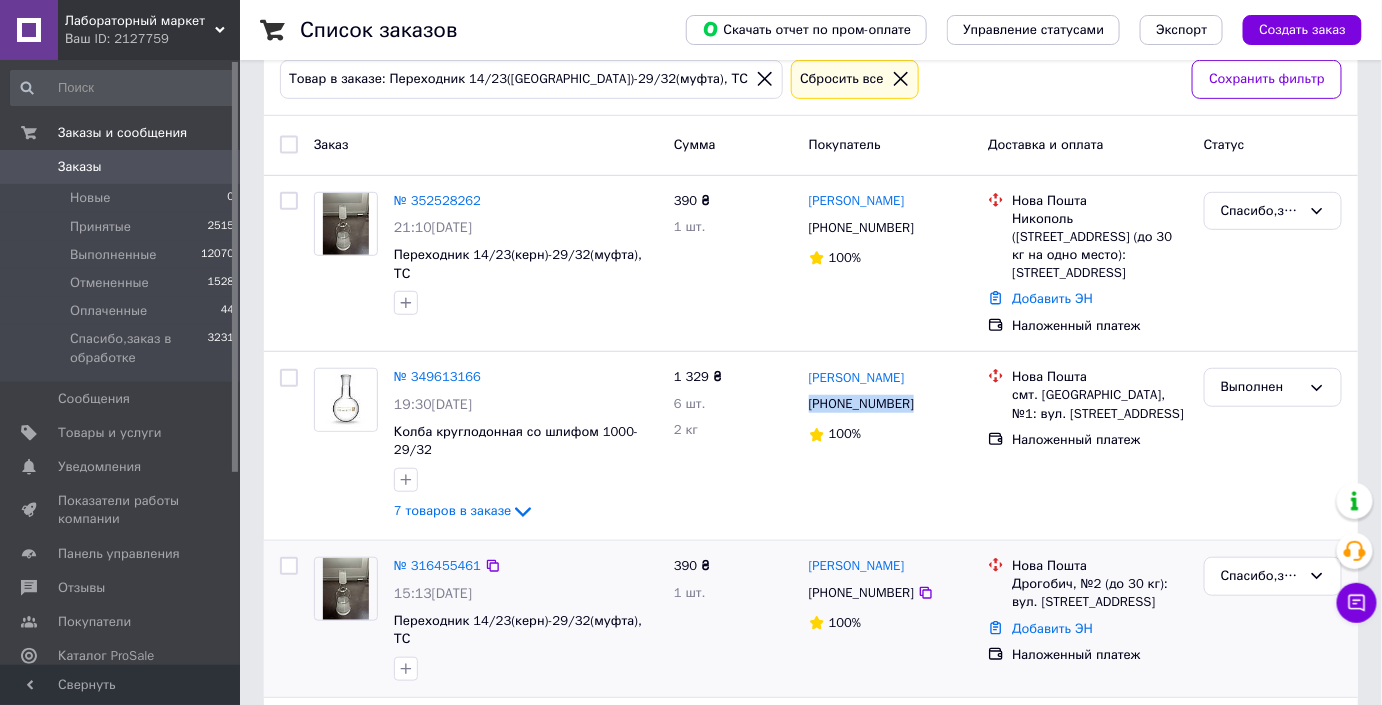 copy on "[PHONE_NUMBER]" 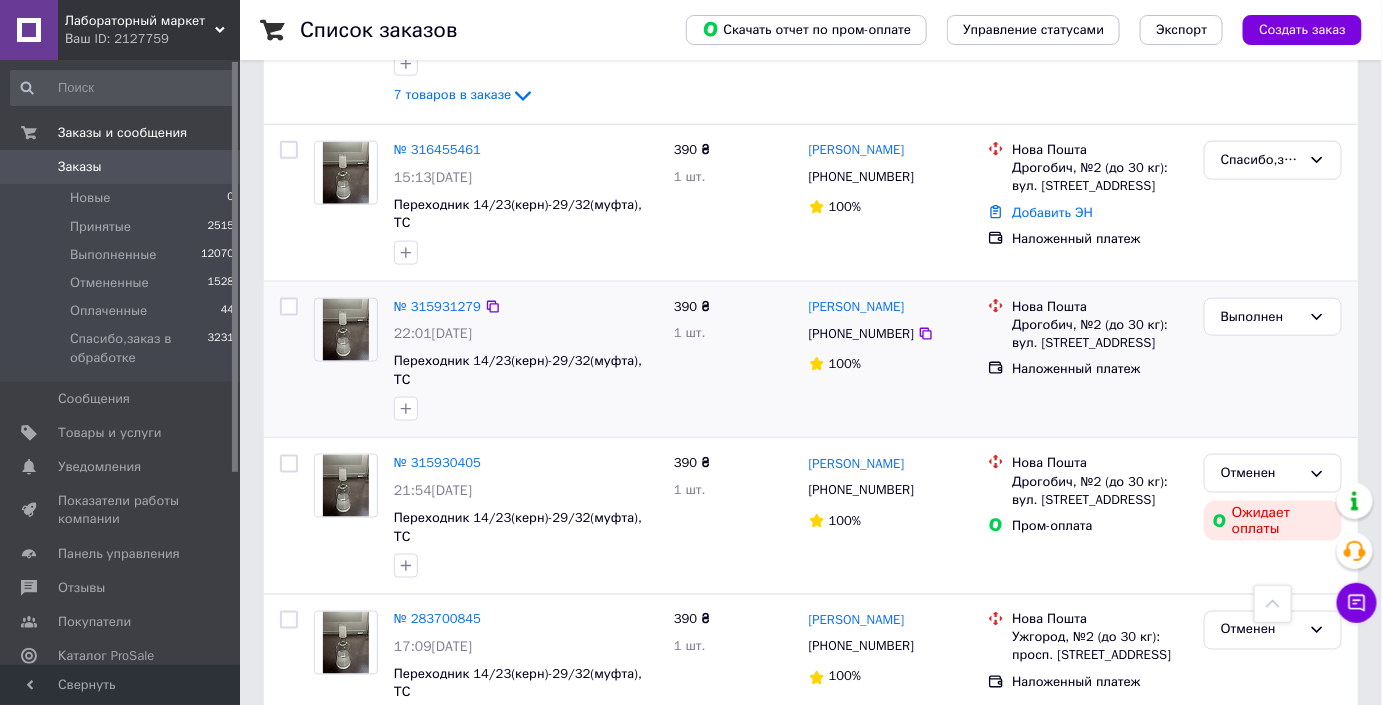 scroll, scrollTop: 546, scrollLeft: 0, axis: vertical 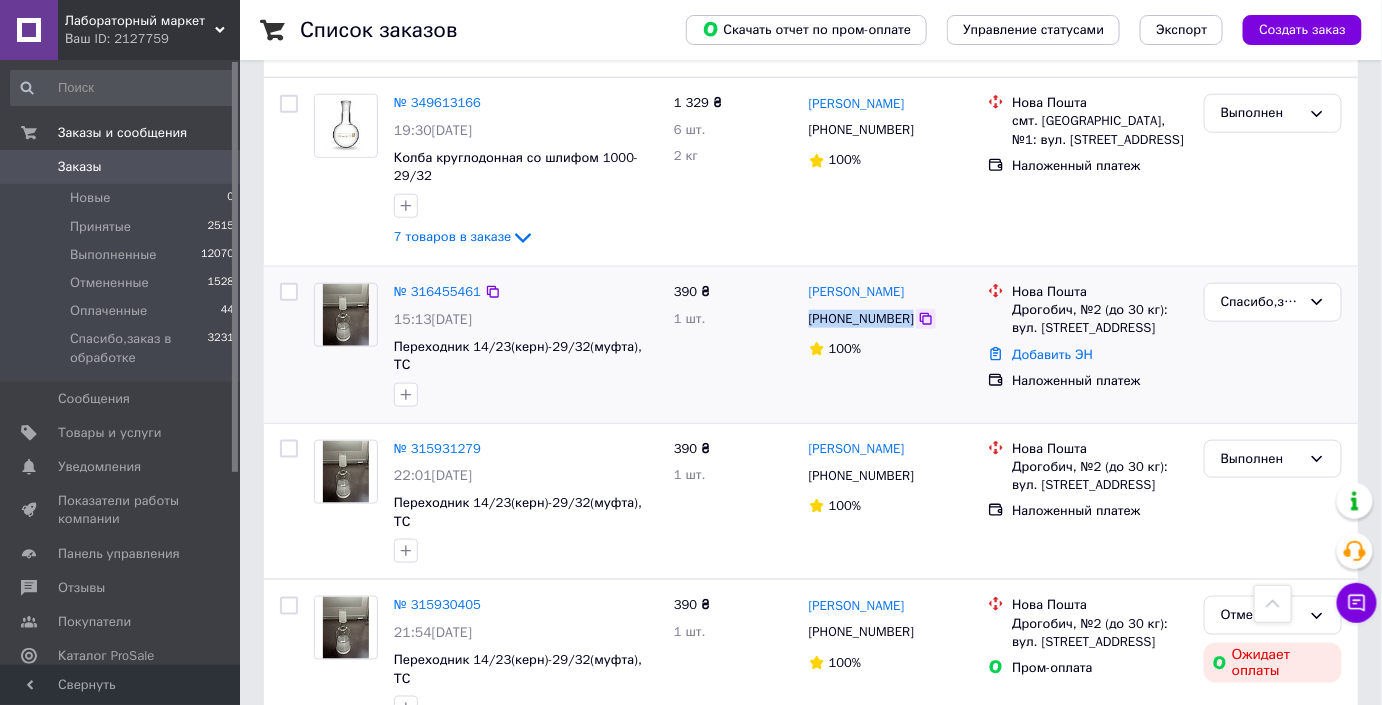 drag, startPoint x: 803, startPoint y: 311, endPoint x: 920, endPoint y: 317, distance: 117.15375 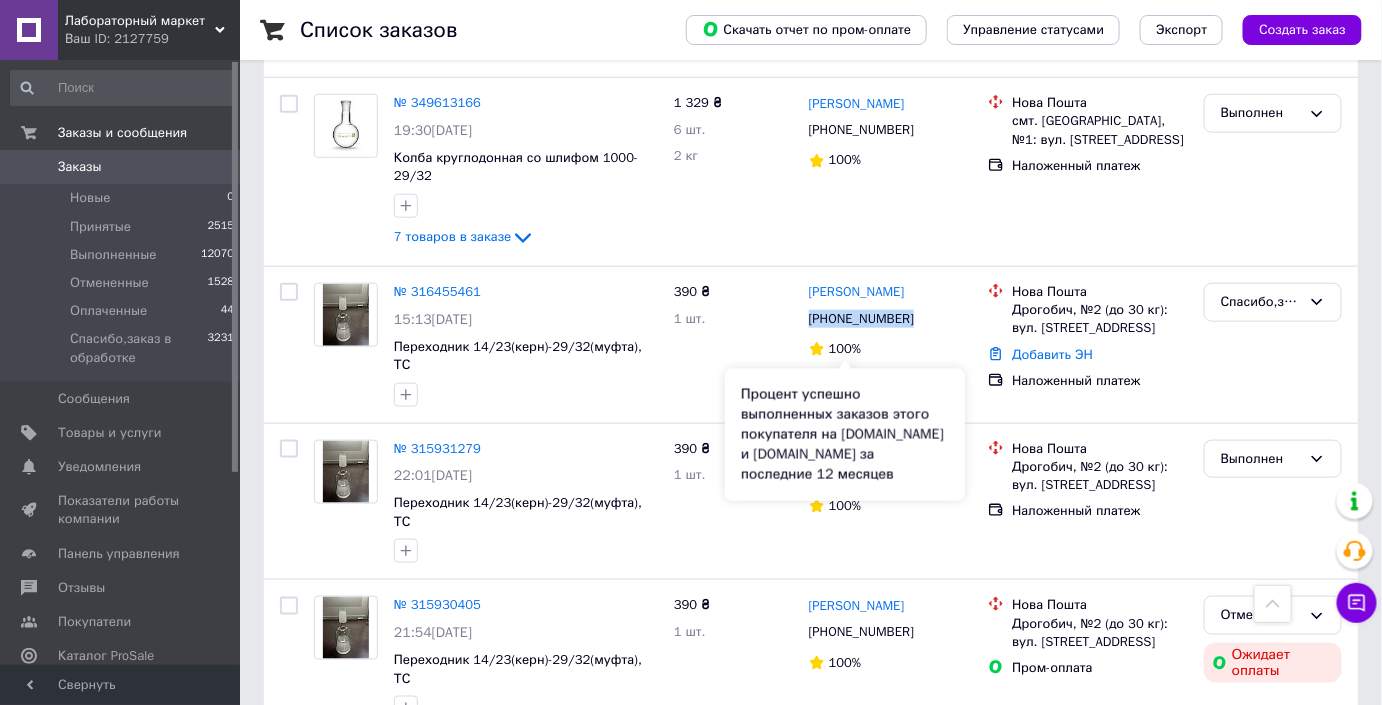 copy on "[PHONE_NUMBER]" 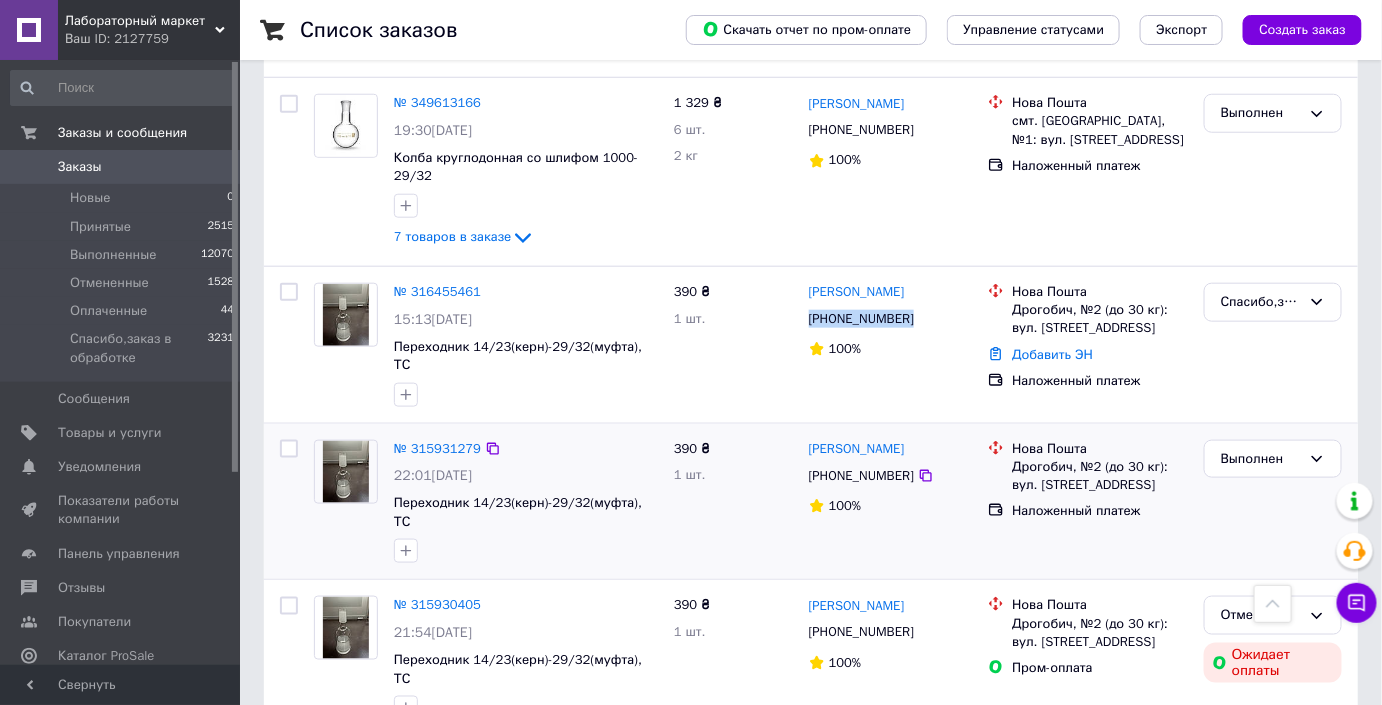 scroll, scrollTop: 183, scrollLeft: 0, axis: vertical 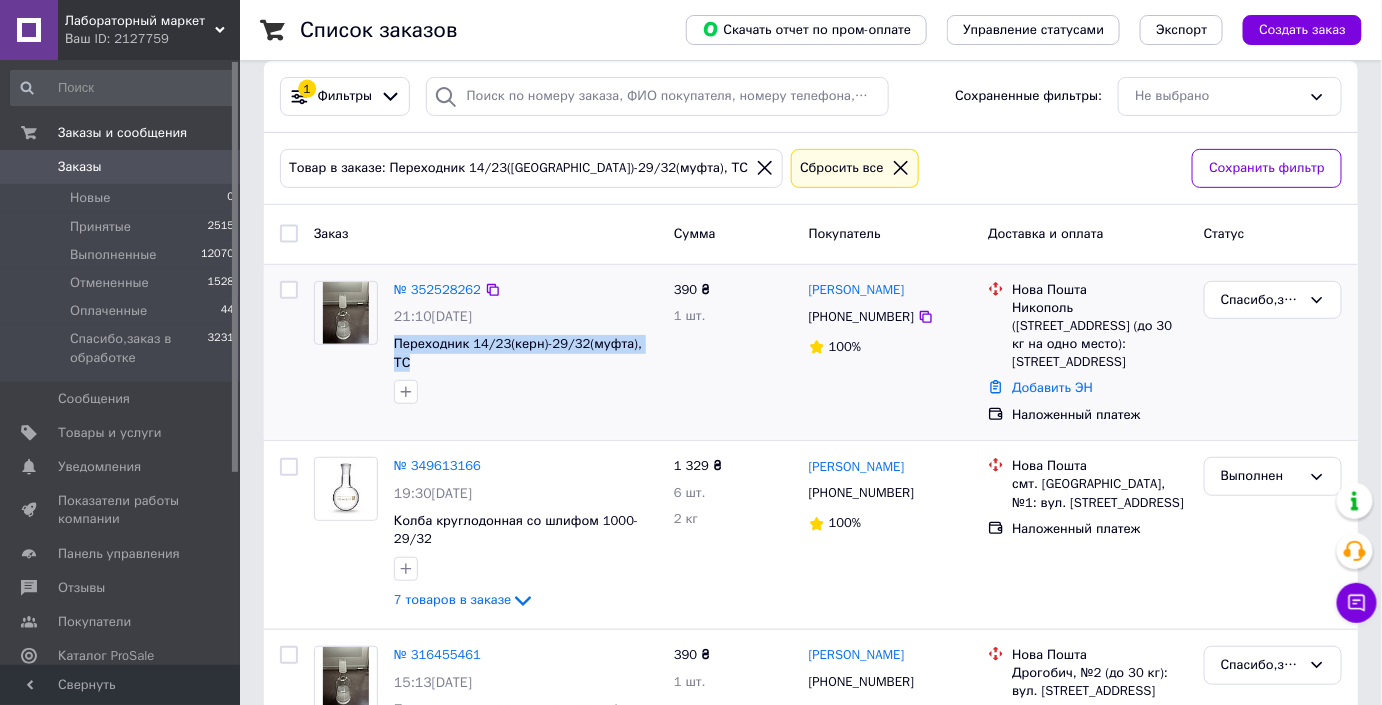 drag, startPoint x: 648, startPoint y: 344, endPoint x: 391, endPoint y: 347, distance: 257.01752 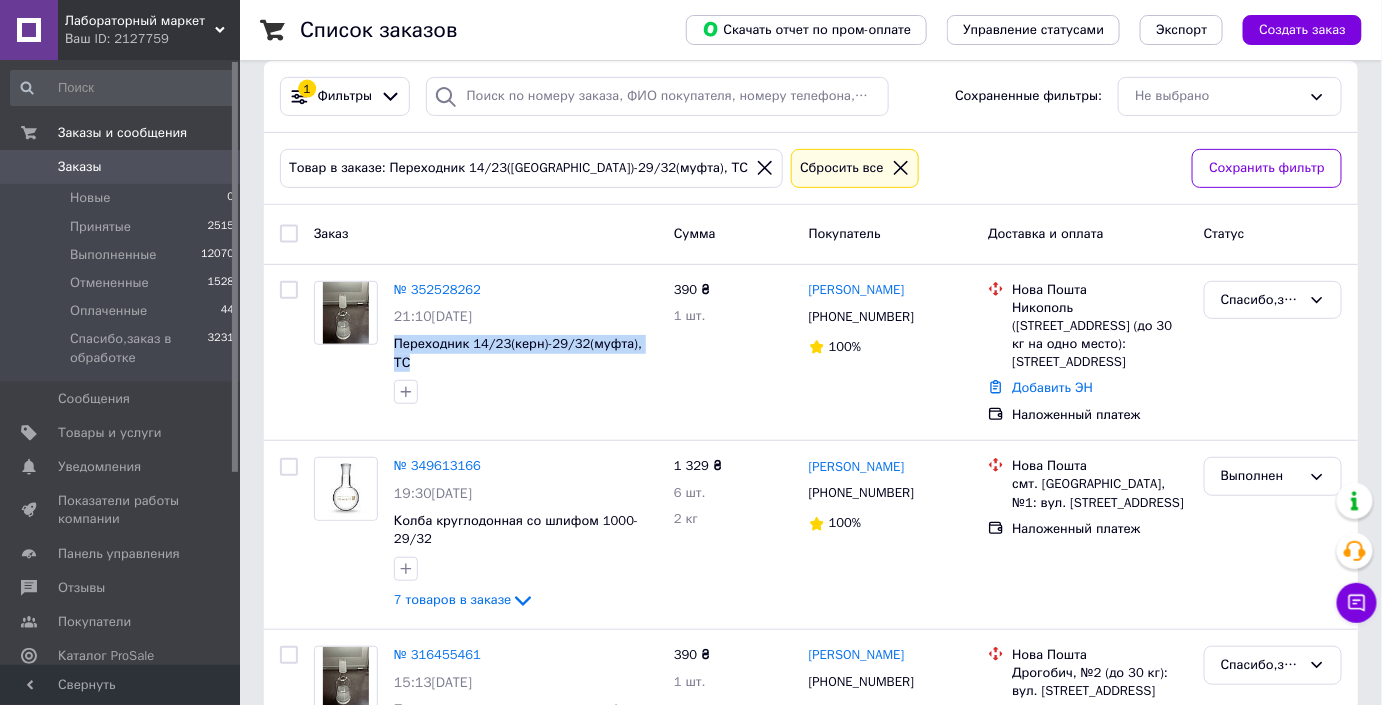 copy on "Переходник 14/23(керн)-29/32(муфта), ТС" 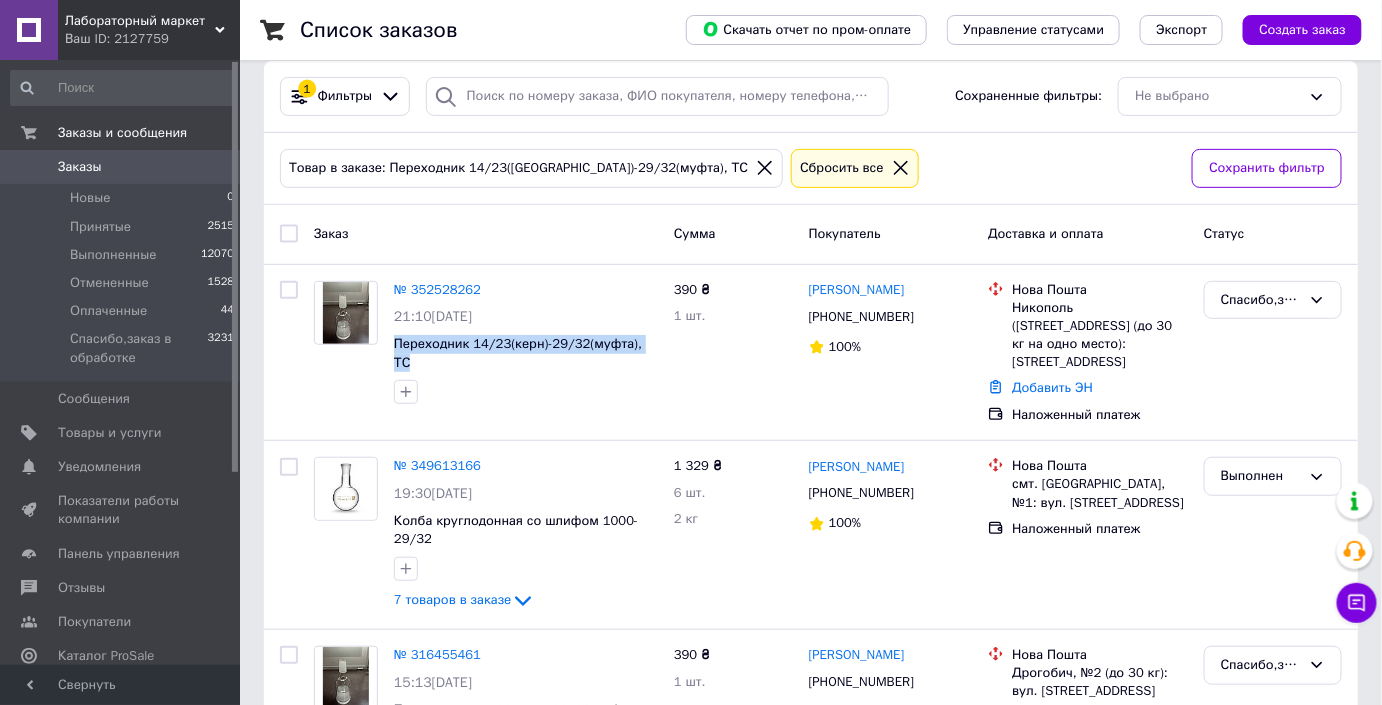 click on "Заказы" at bounding box center [121, 167] 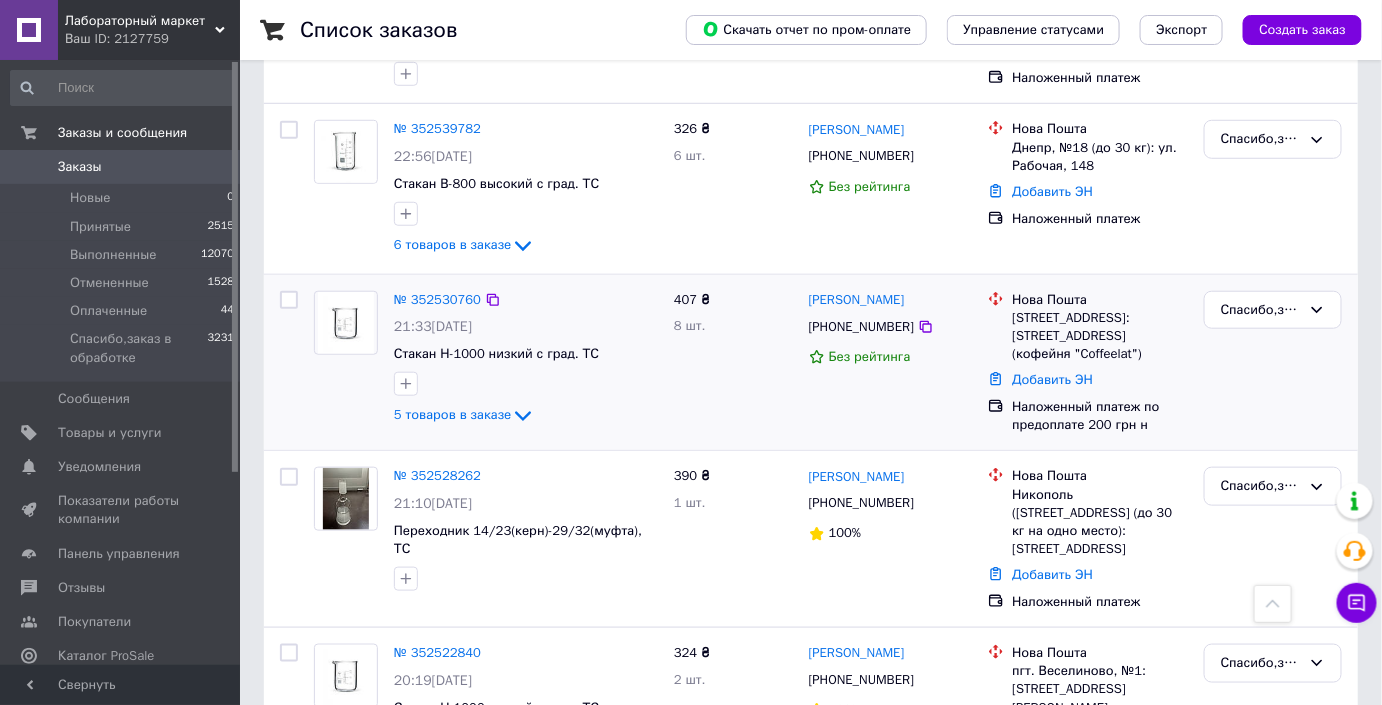 scroll, scrollTop: 545, scrollLeft: 0, axis: vertical 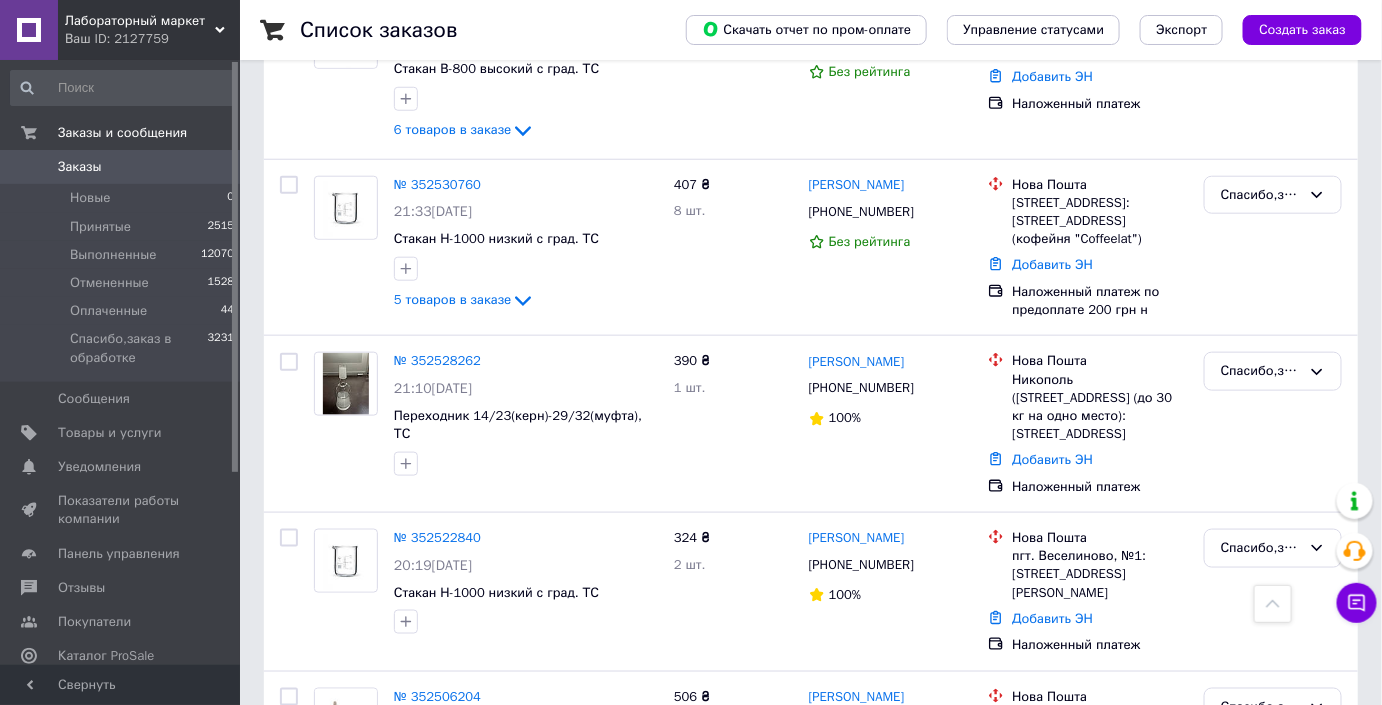 click on "Заказы" at bounding box center (121, 167) 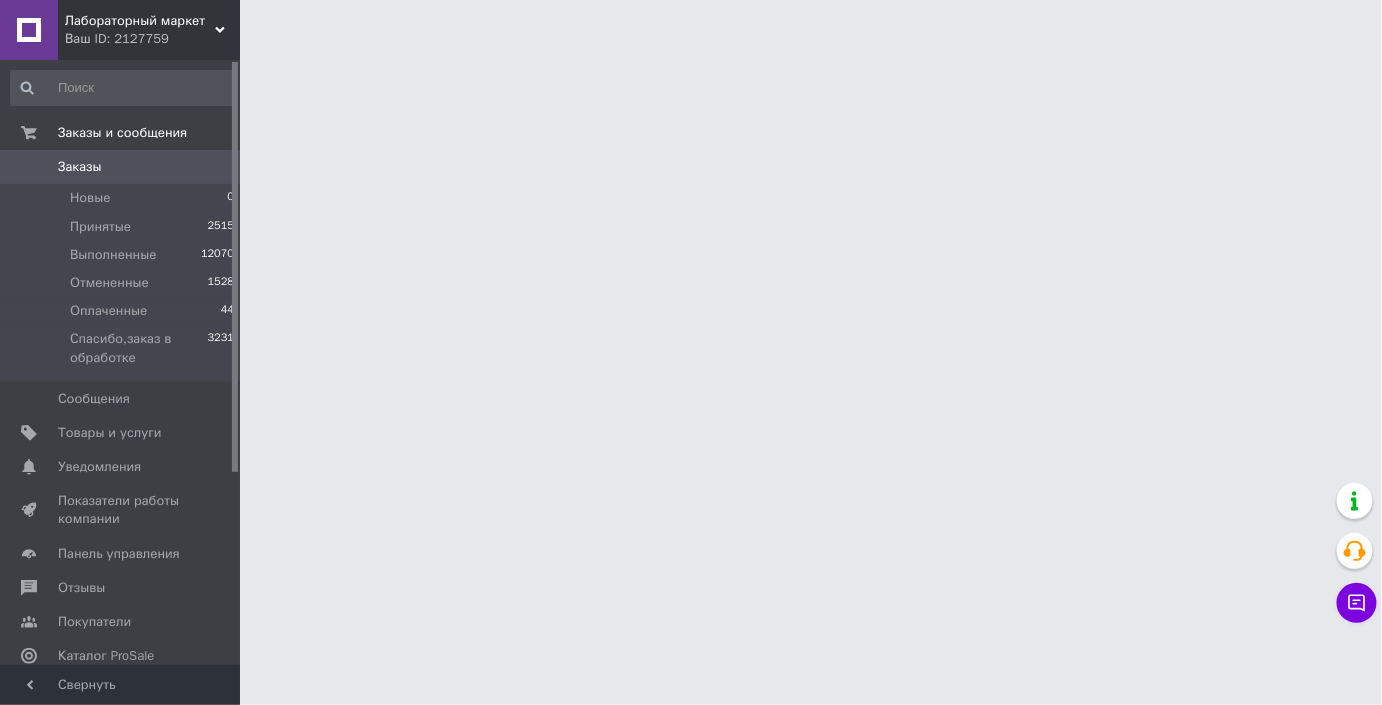 scroll, scrollTop: 0, scrollLeft: 0, axis: both 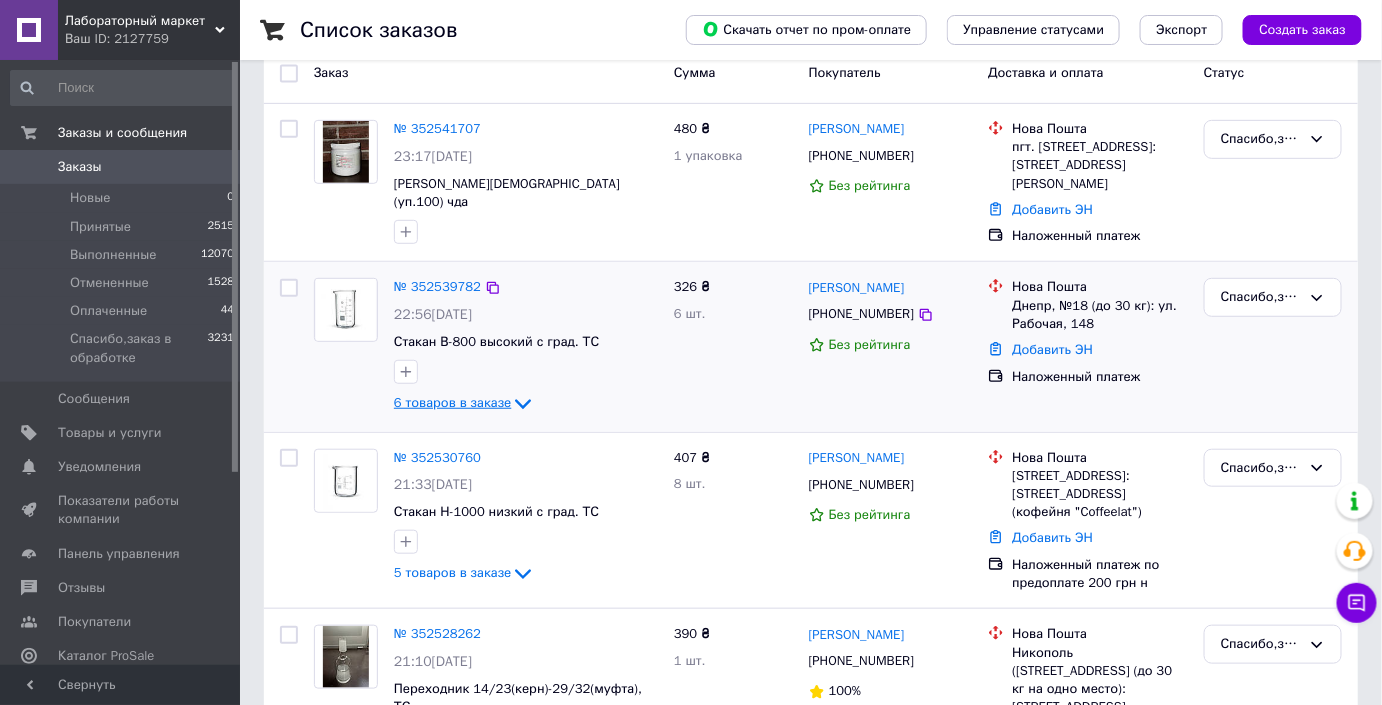 click on "6 товаров в заказе" at bounding box center [452, 402] 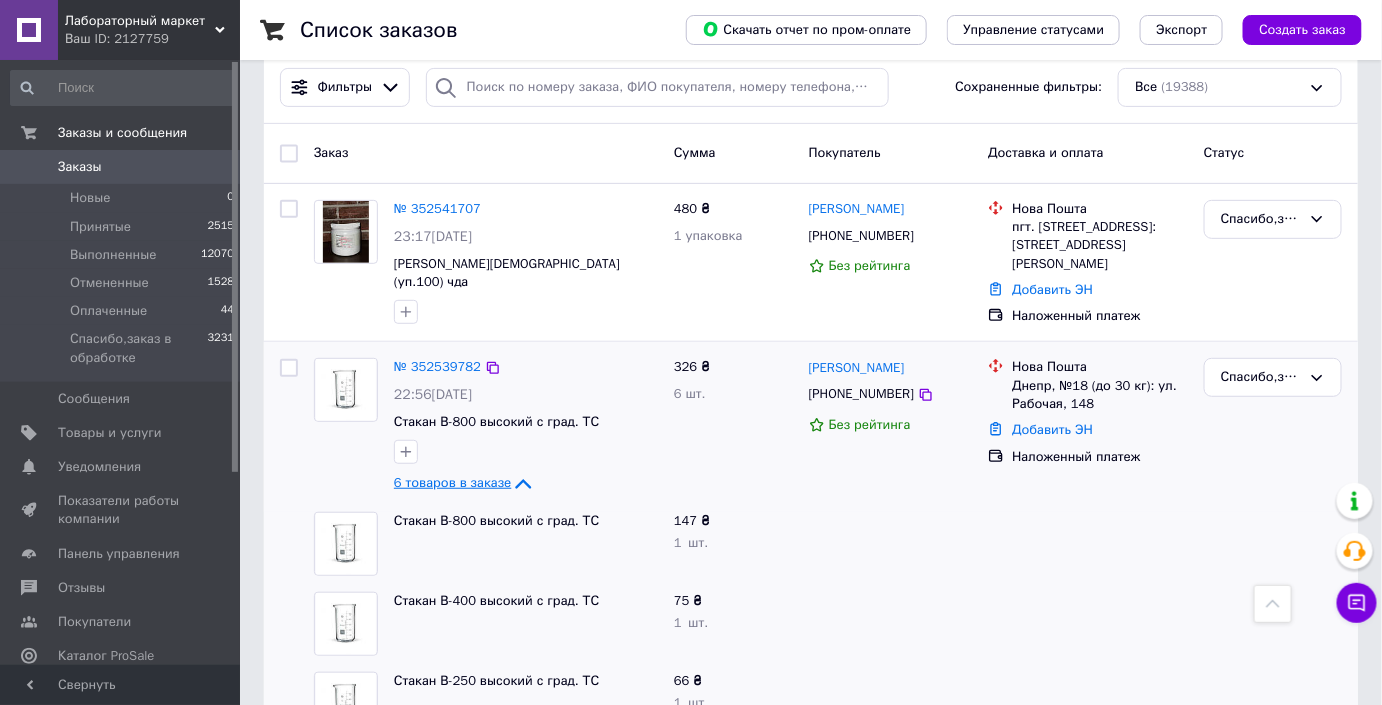 scroll, scrollTop: 181, scrollLeft: 0, axis: vertical 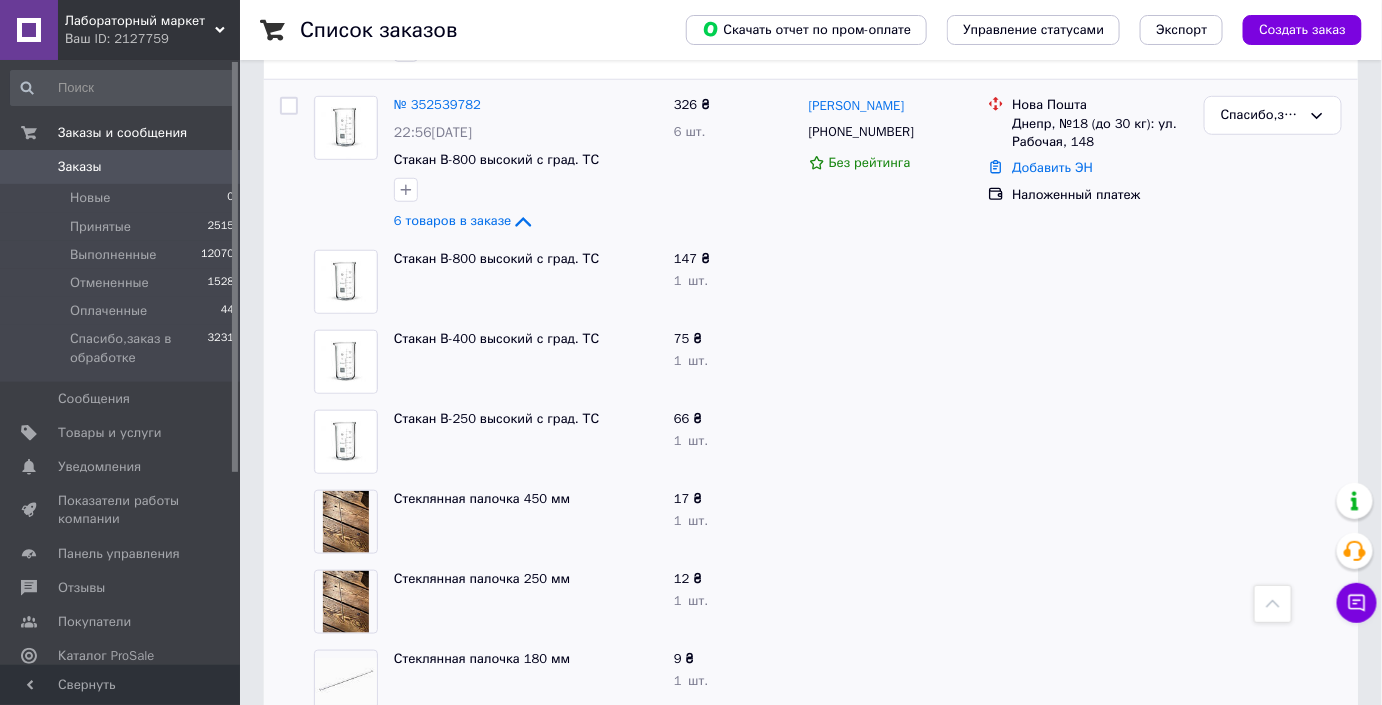 click on "Заказы" at bounding box center (121, 167) 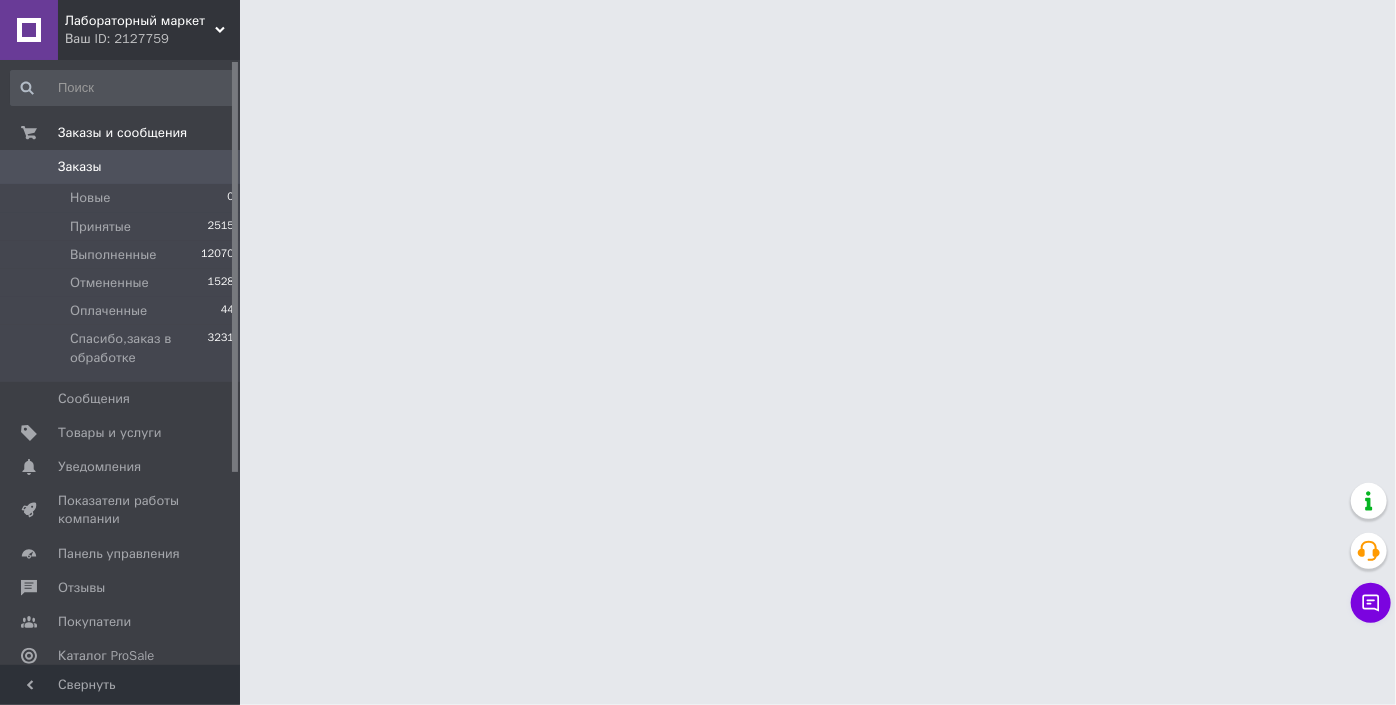 click on "Лабораторный маркет" at bounding box center [140, 21] 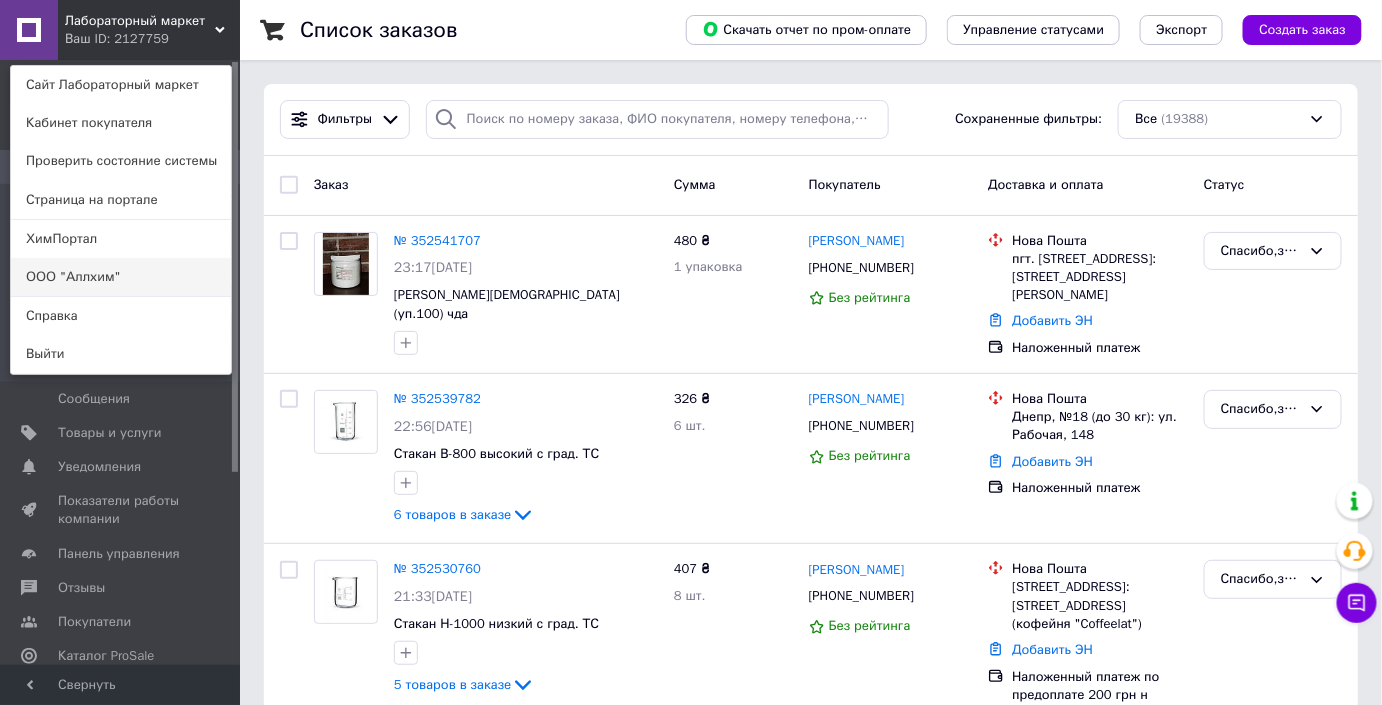 click on "ООО "Аллхим"" at bounding box center (121, 277) 